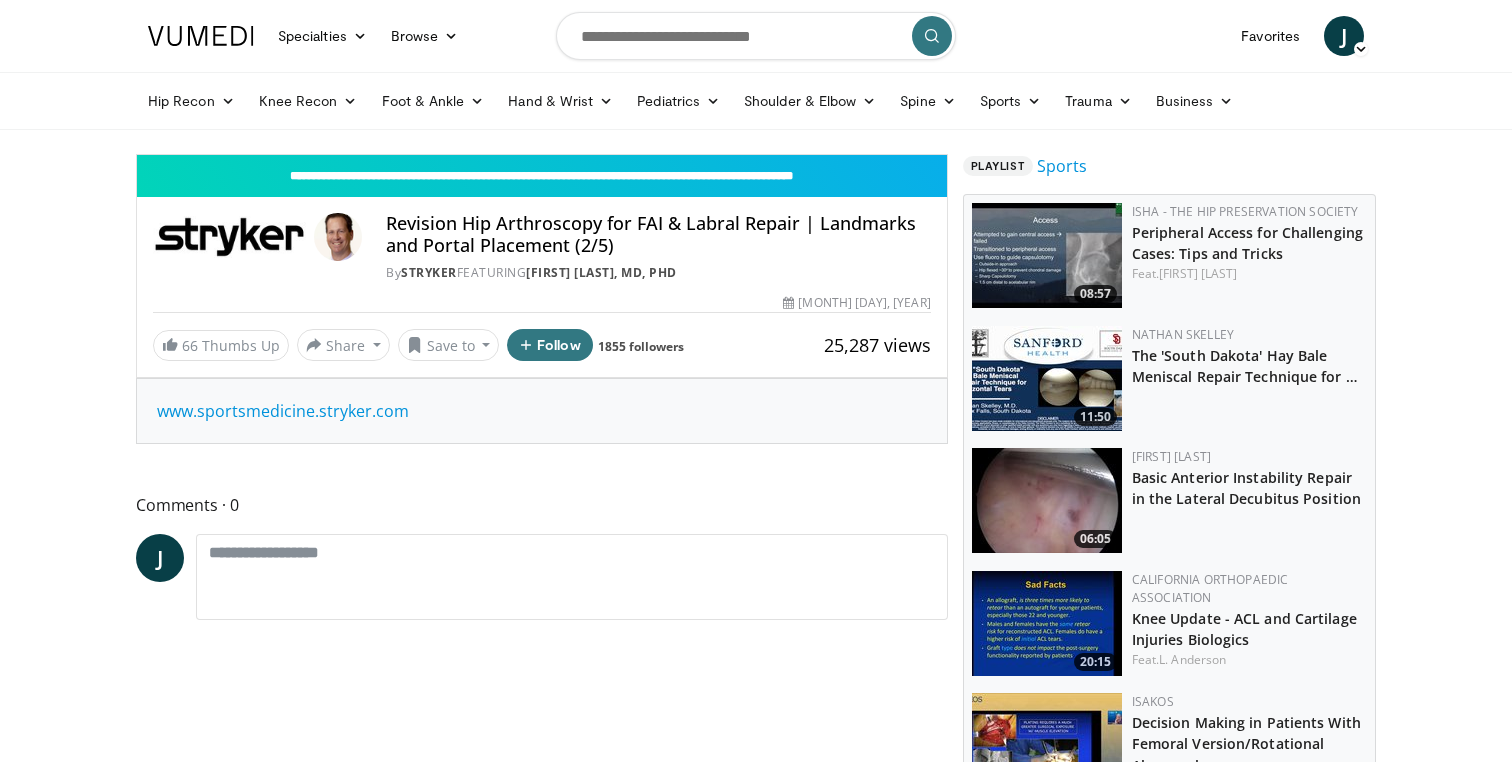 scroll, scrollTop: 0, scrollLeft: 0, axis: both 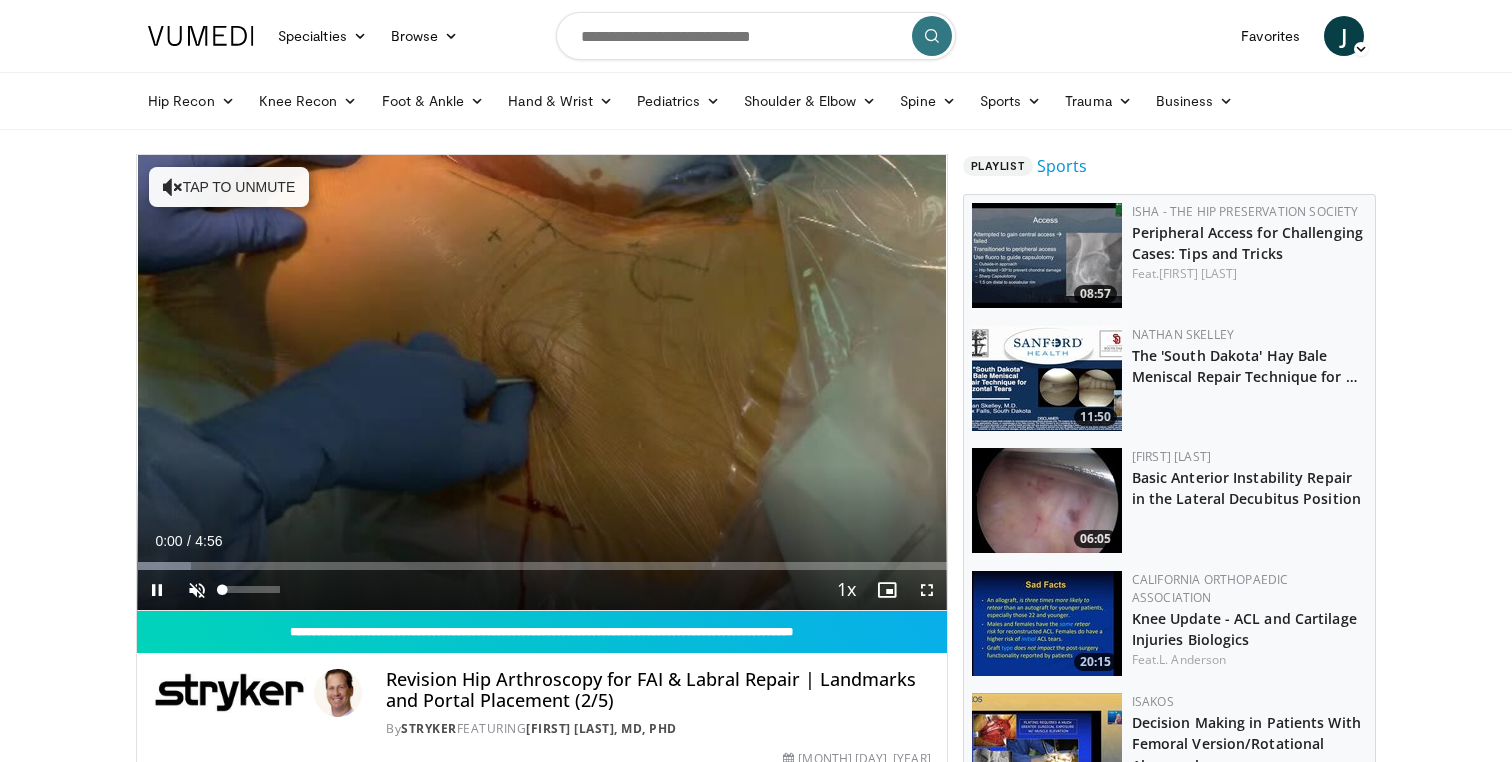 click at bounding box center [197, 590] 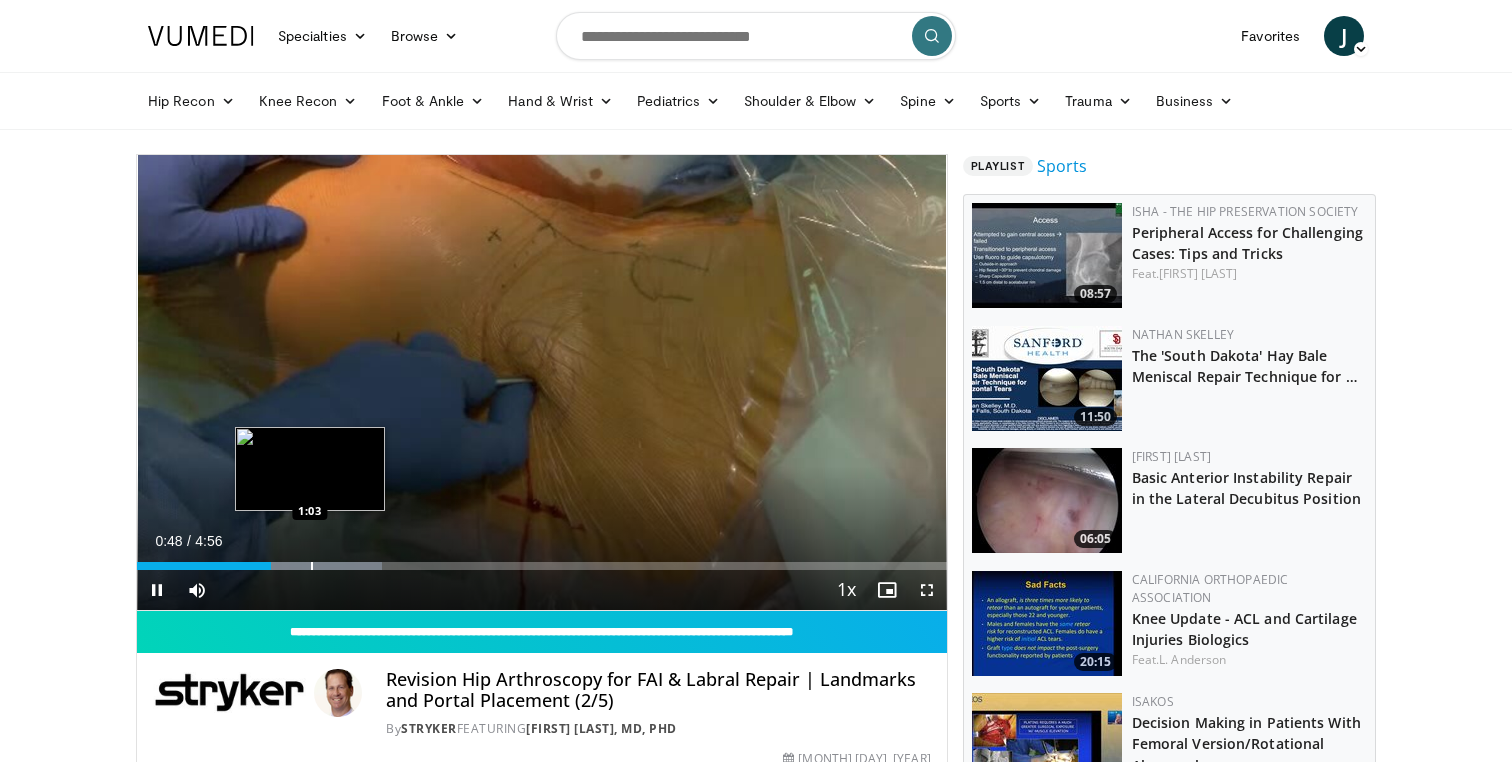 click on "Loaded :  30.23% 0:48 1:03" at bounding box center [542, 560] 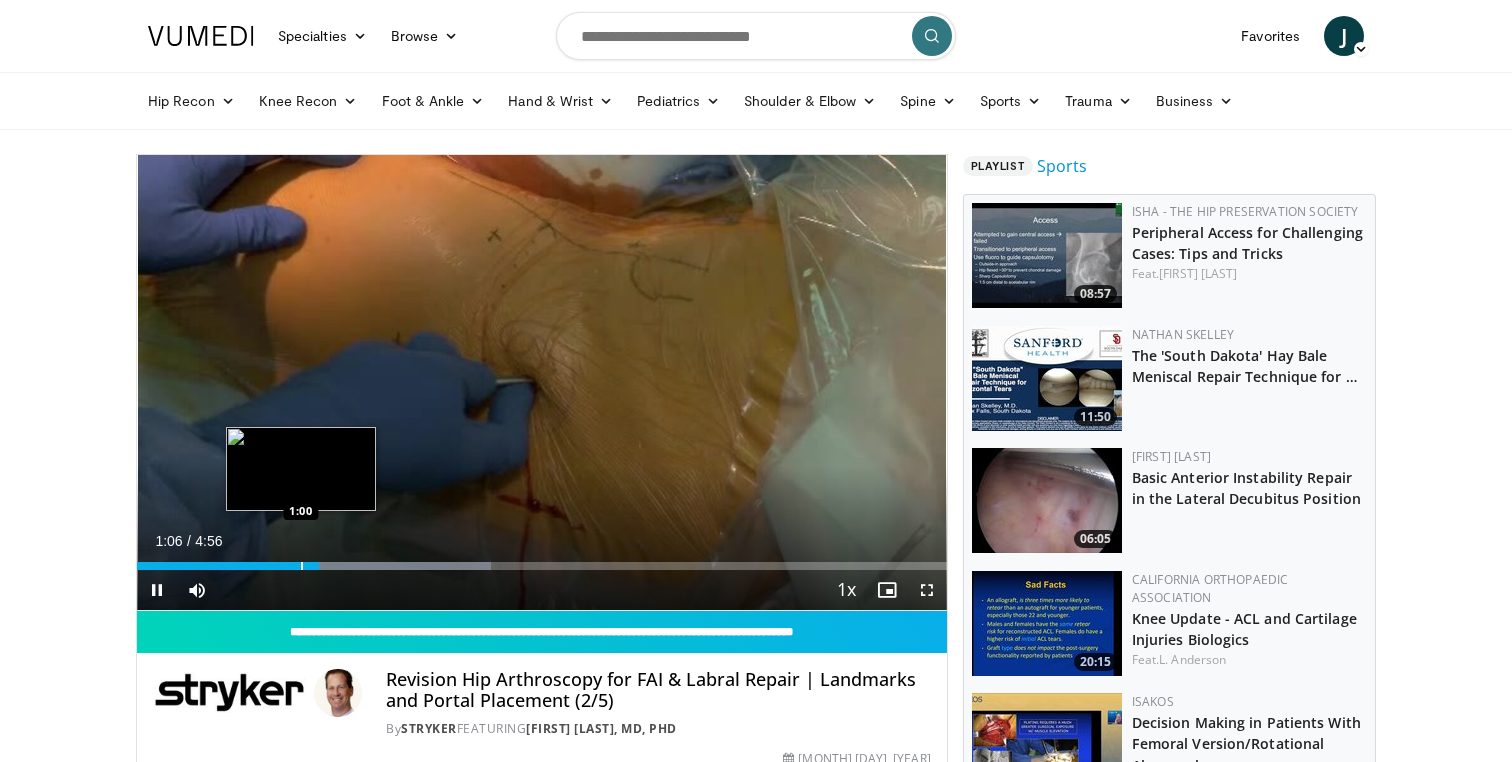 click at bounding box center (302, 566) 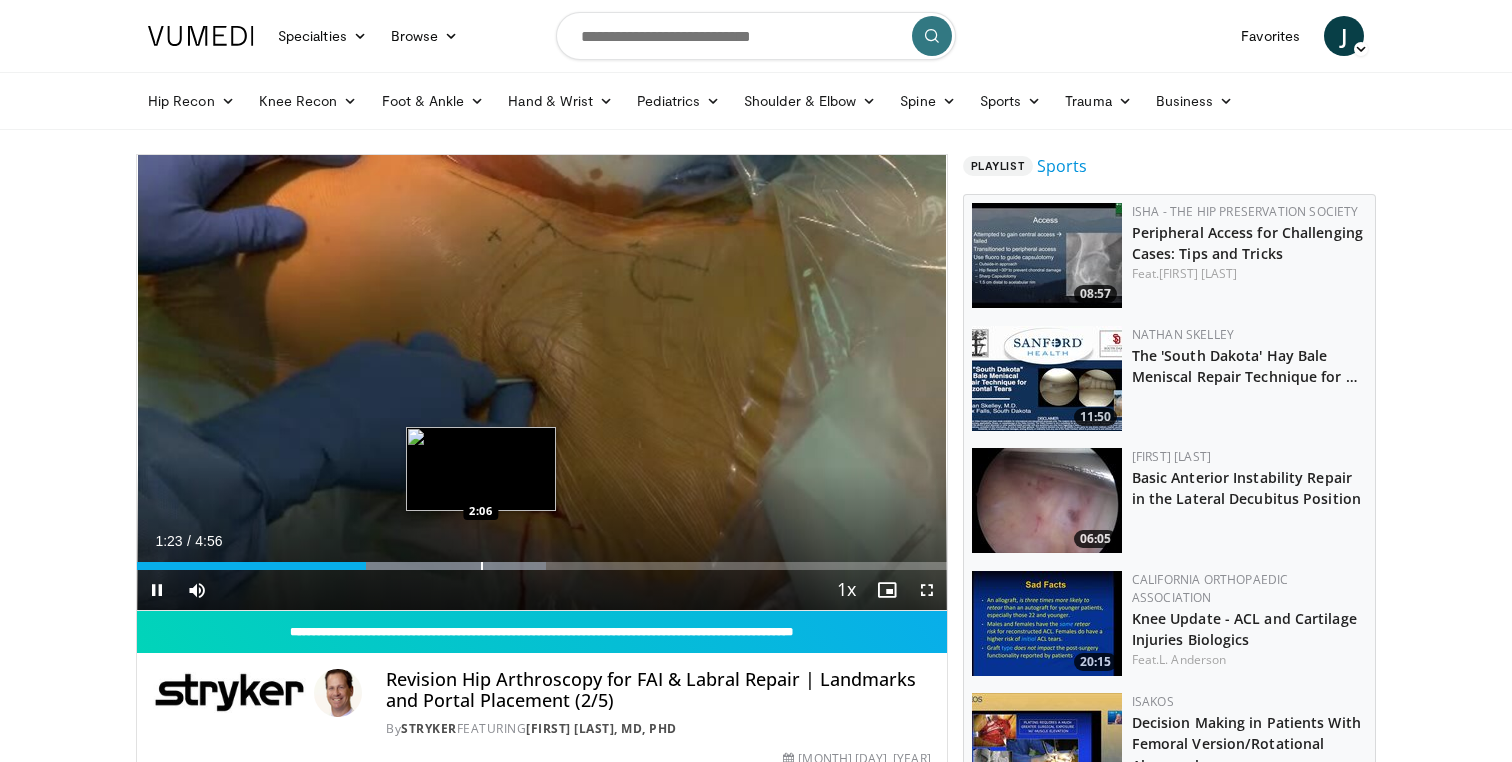 click at bounding box center (482, 566) 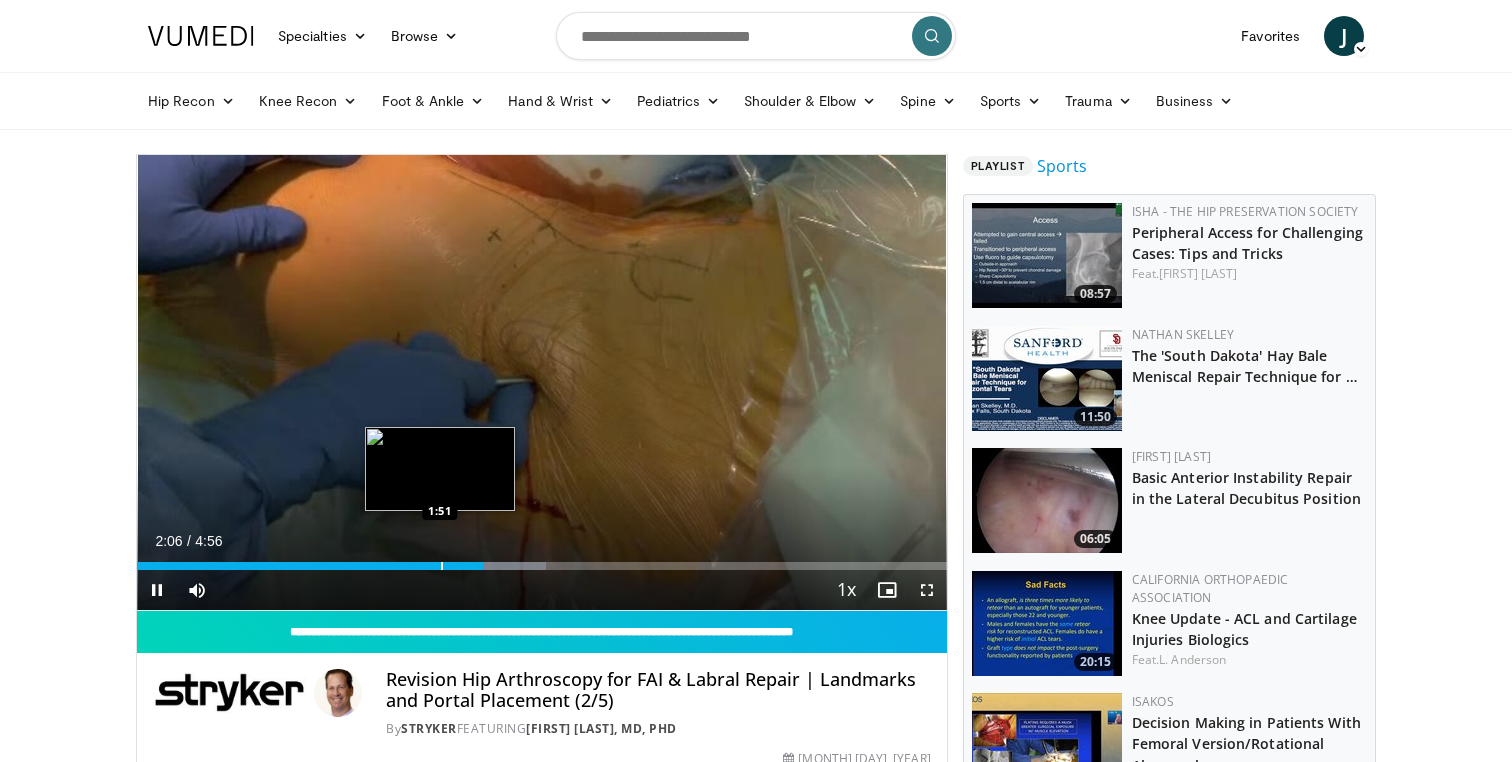 click at bounding box center [442, 566] 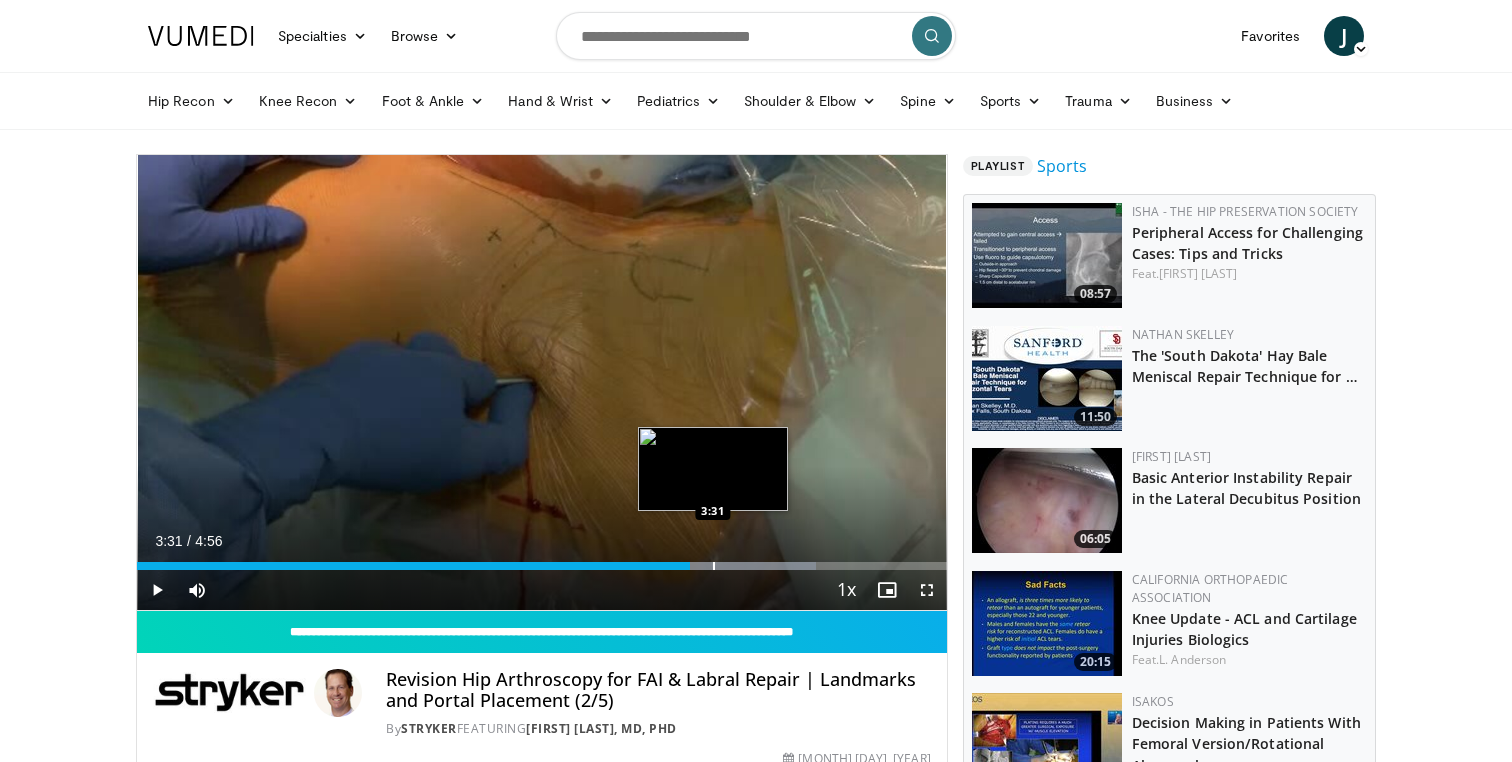 click at bounding box center (714, 566) 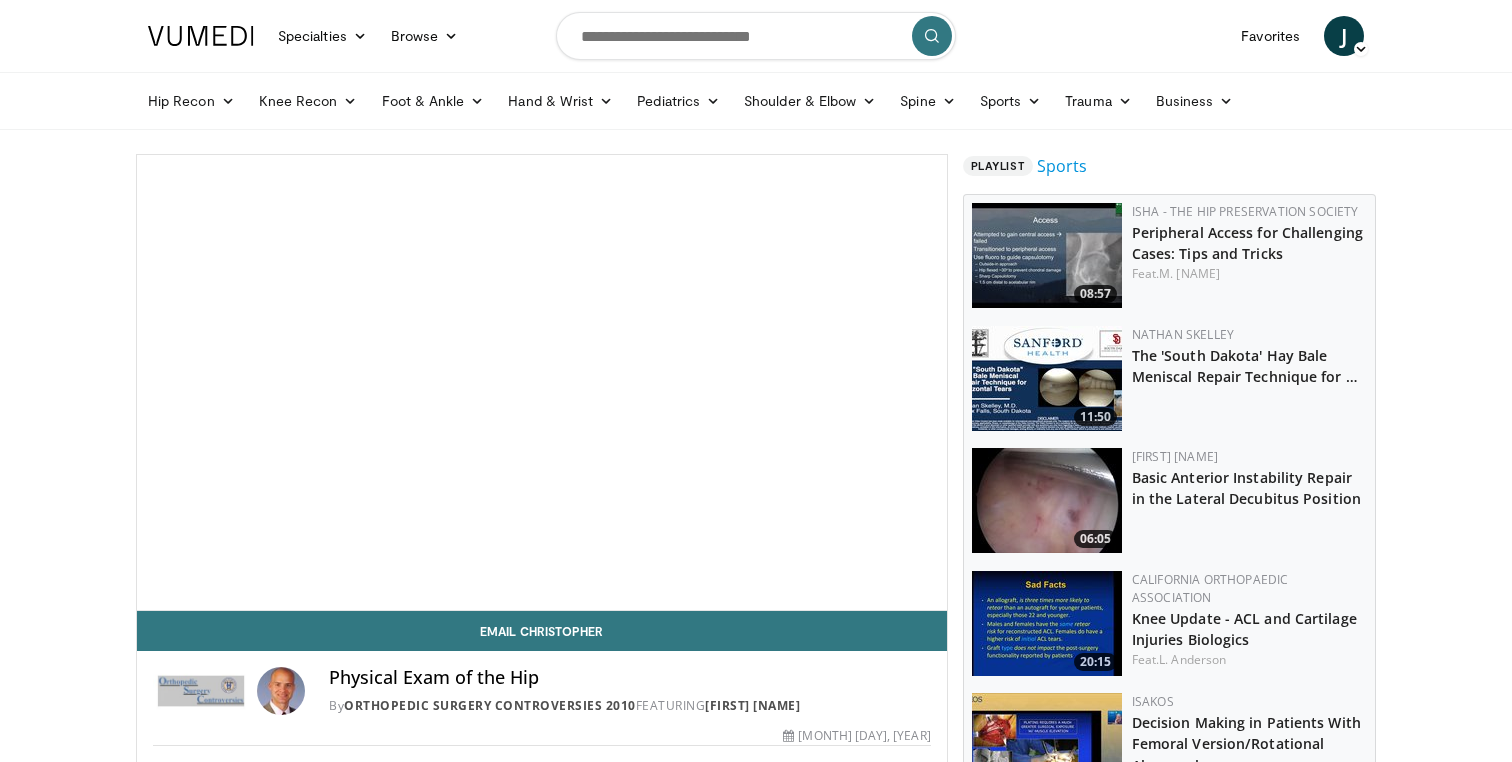 scroll, scrollTop: 0, scrollLeft: 0, axis: both 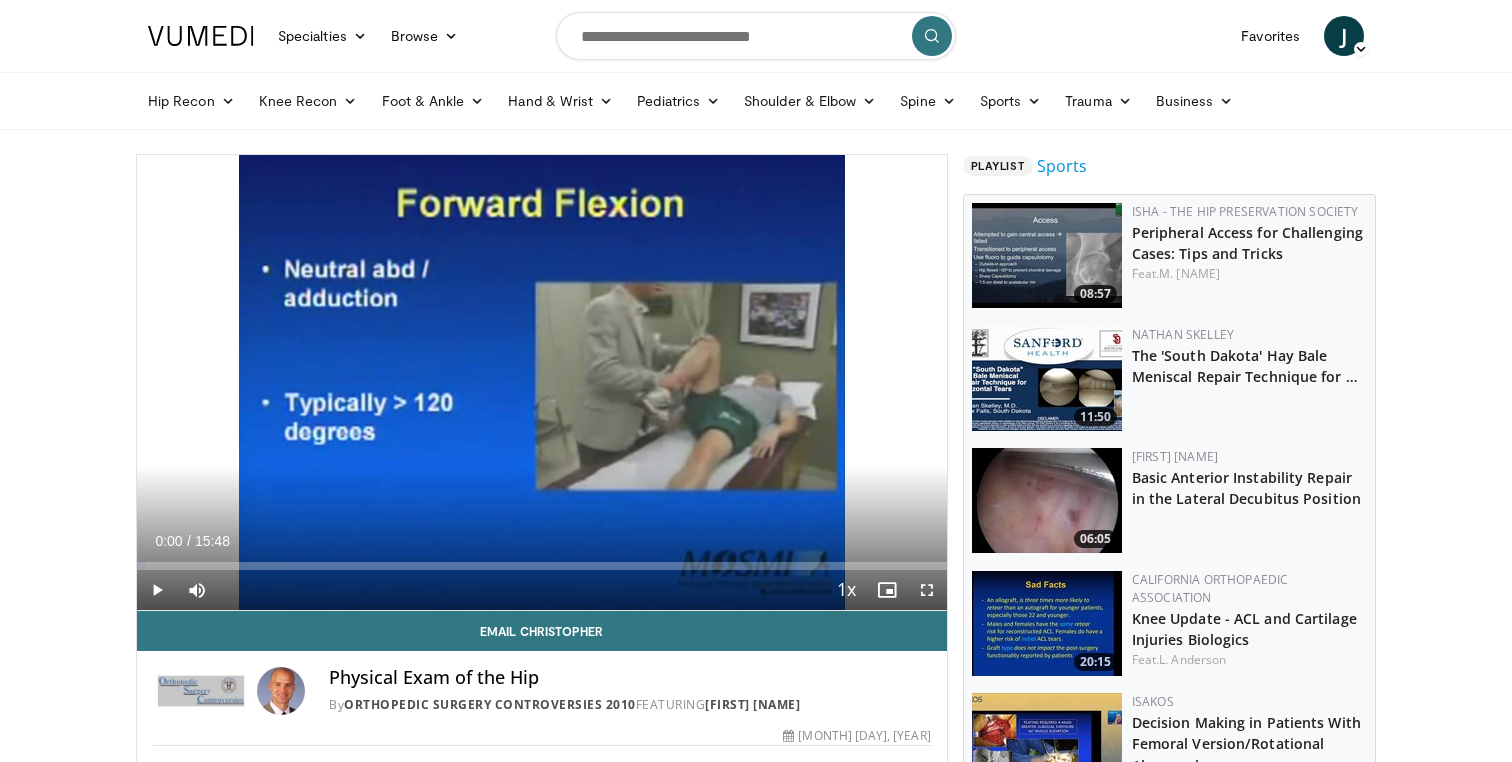click at bounding box center (157, 590) 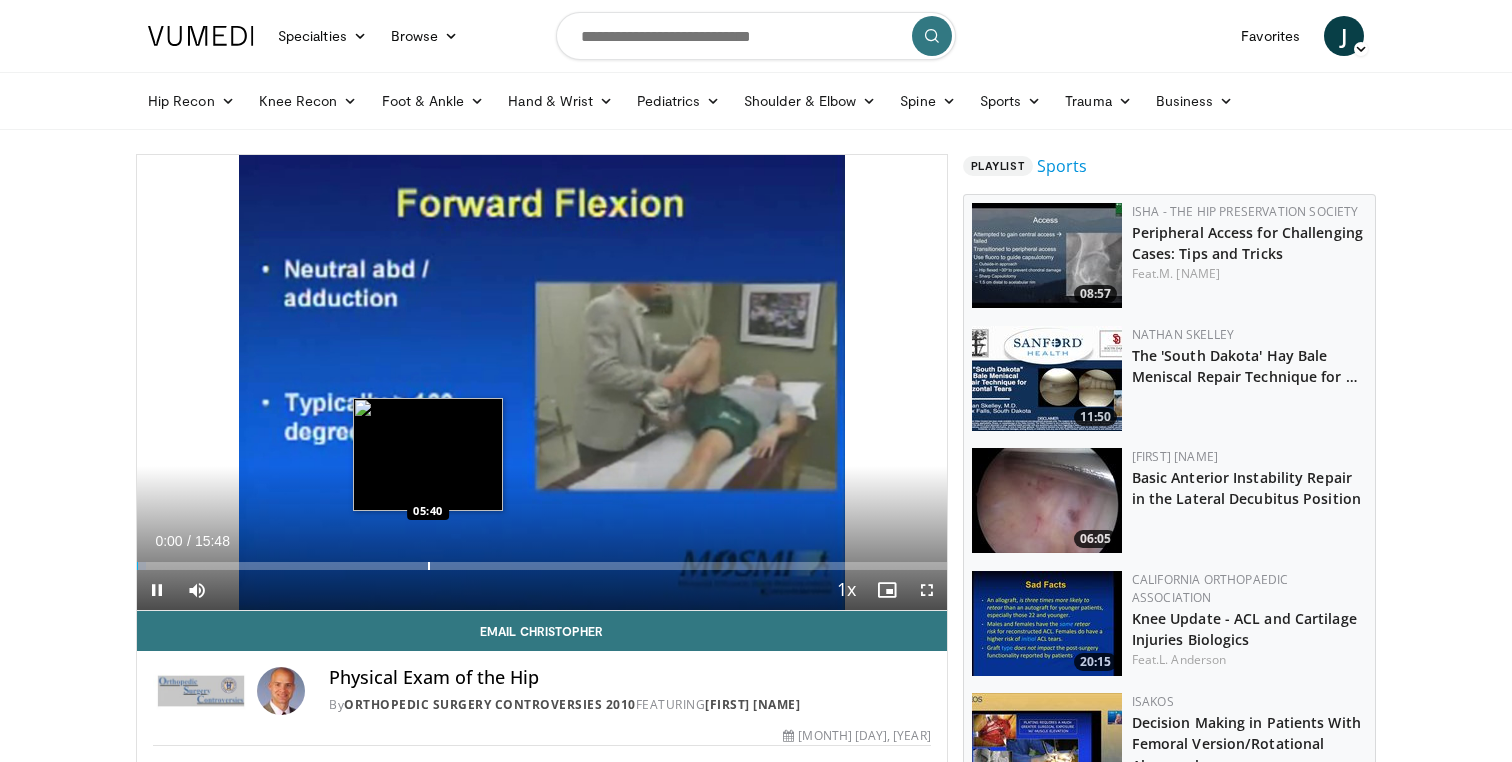 click on "Loaded :  1.05% 00:01 05:40" at bounding box center [542, 560] 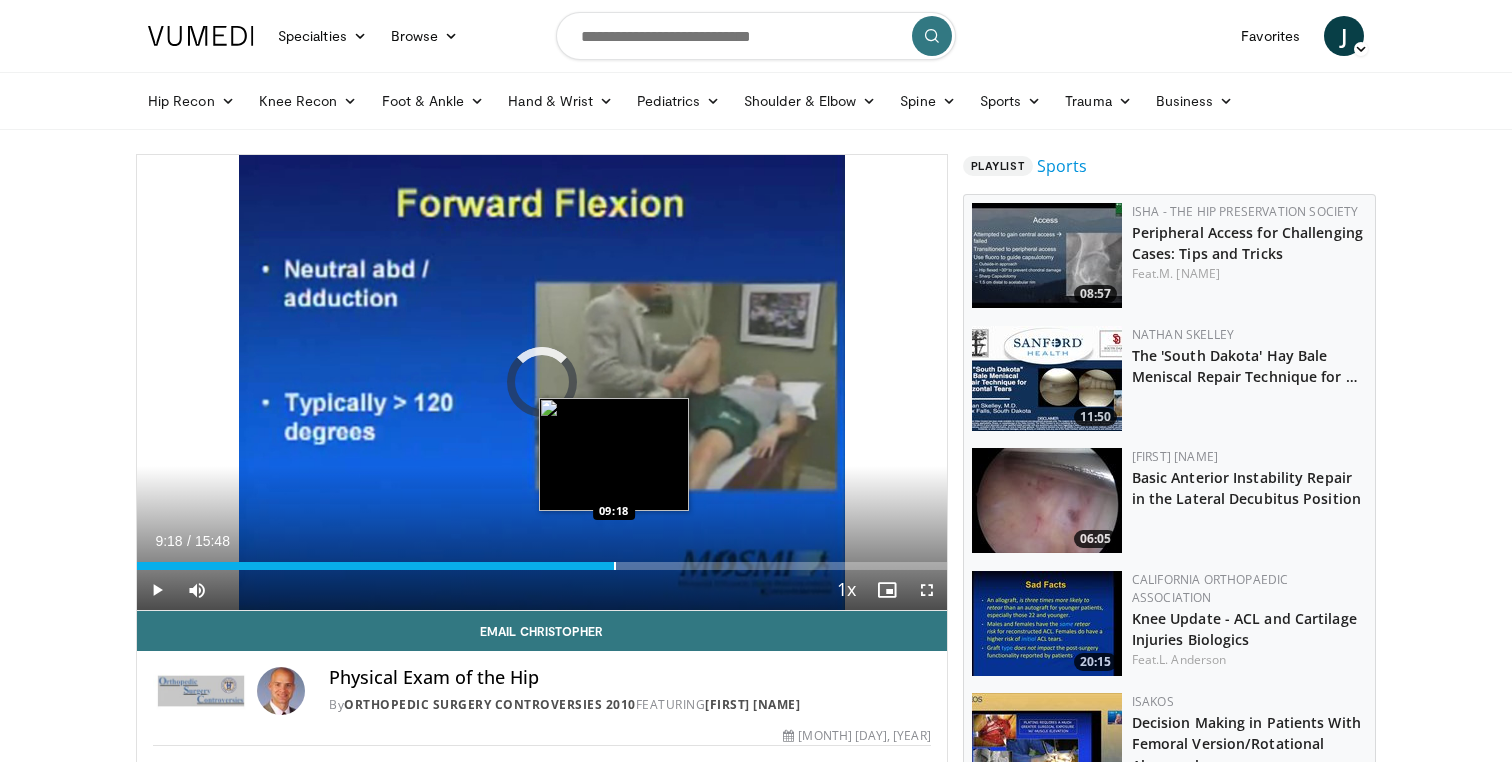click at bounding box center [615, 566] 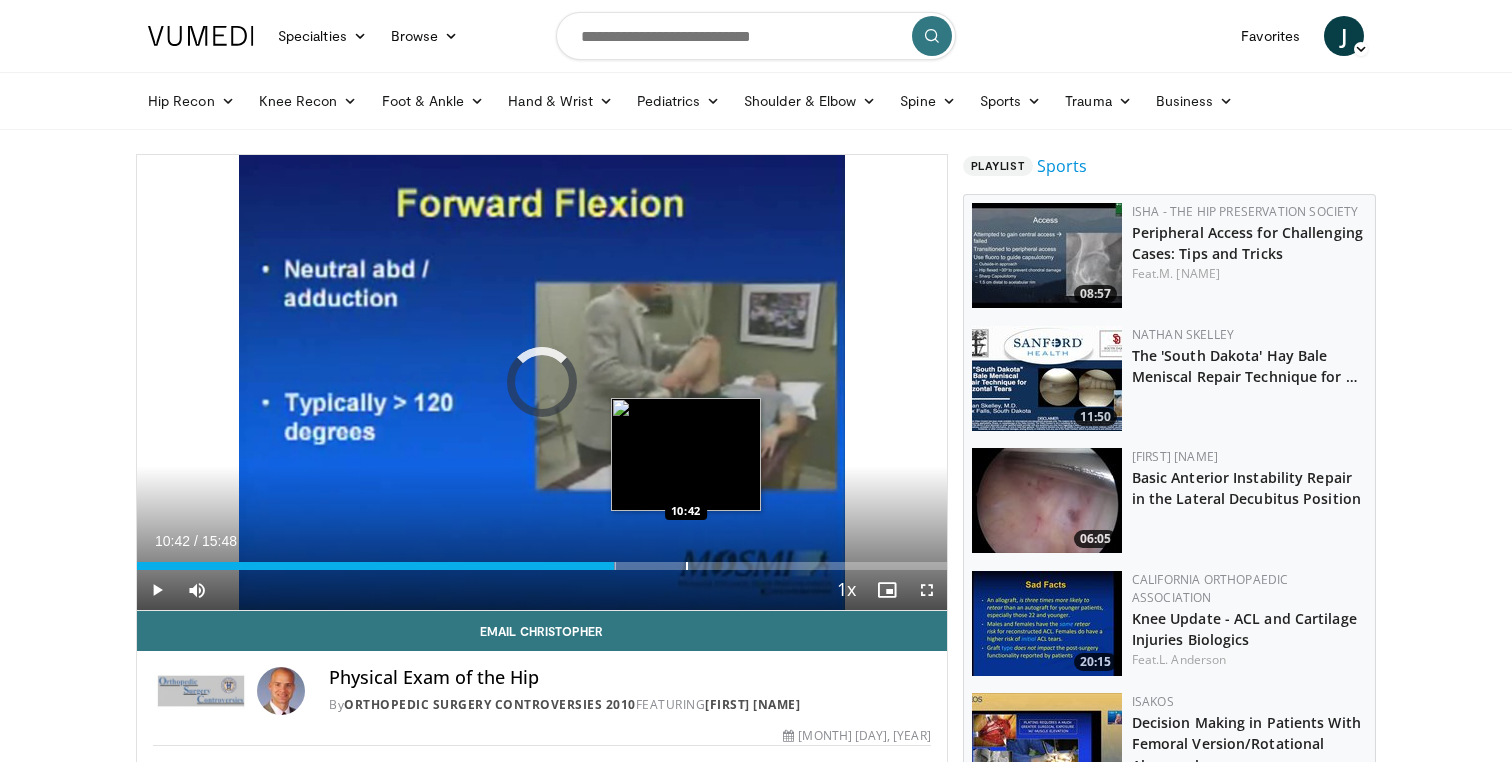 click at bounding box center [687, 566] 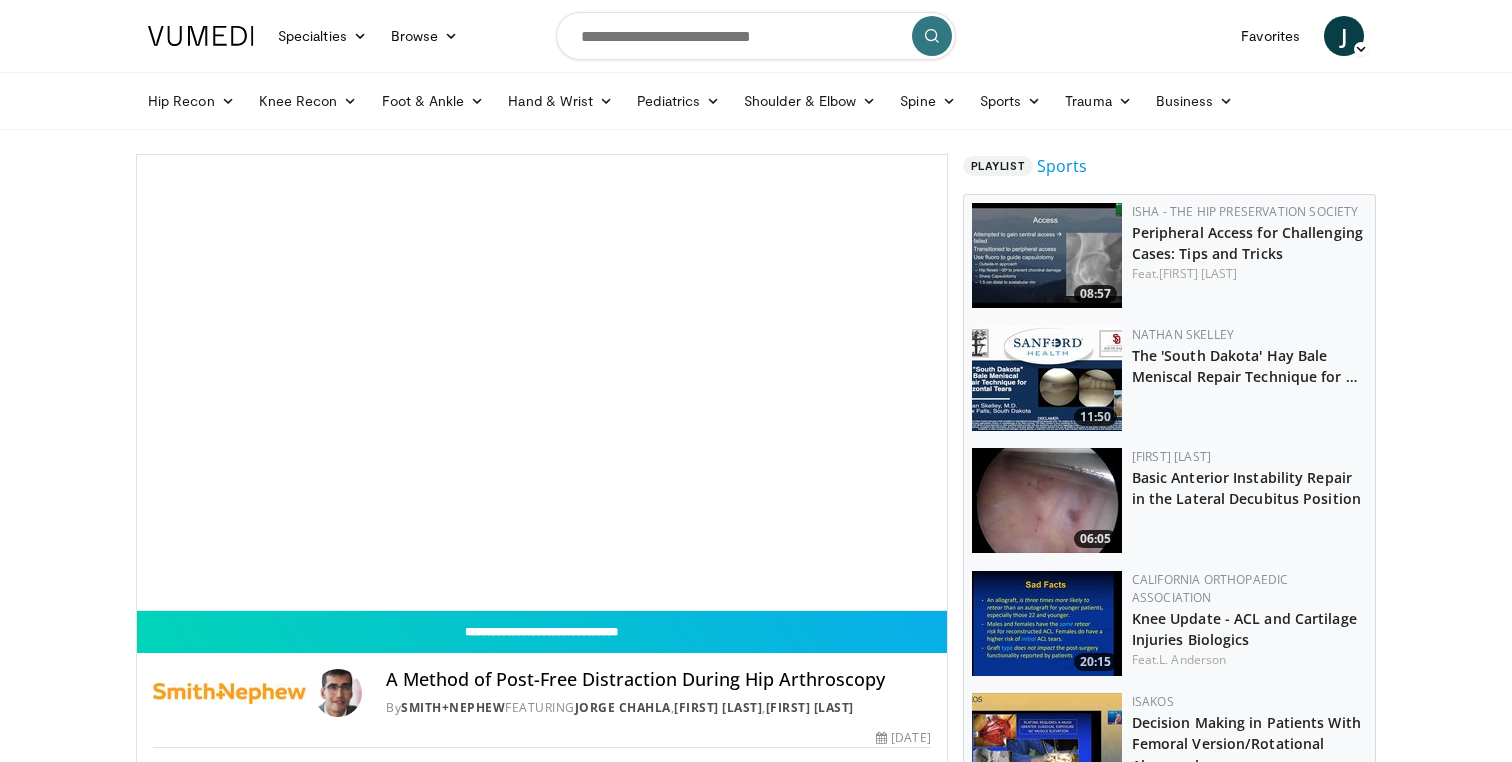 scroll, scrollTop: 0, scrollLeft: 0, axis: both 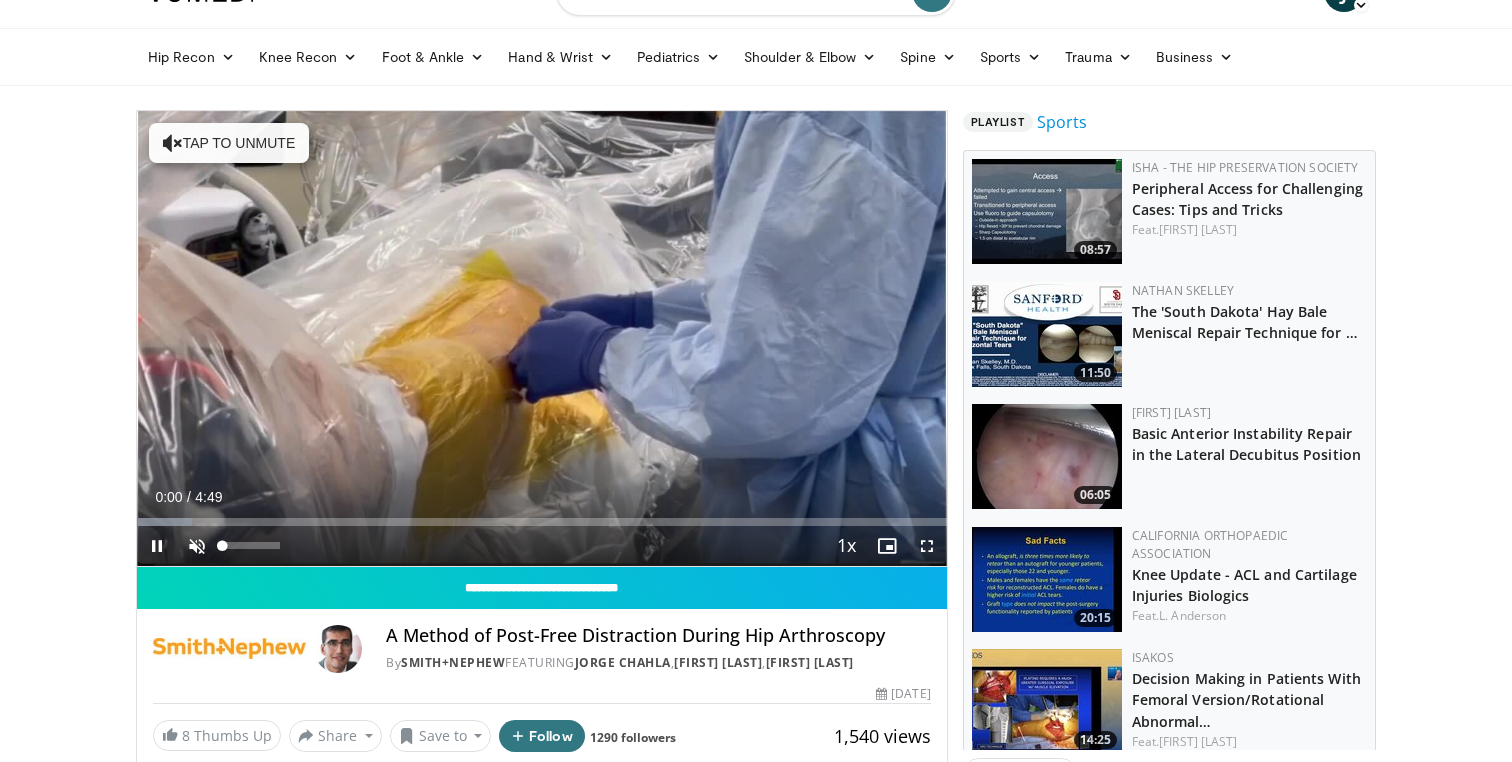 click at bounding box center (197, 546) 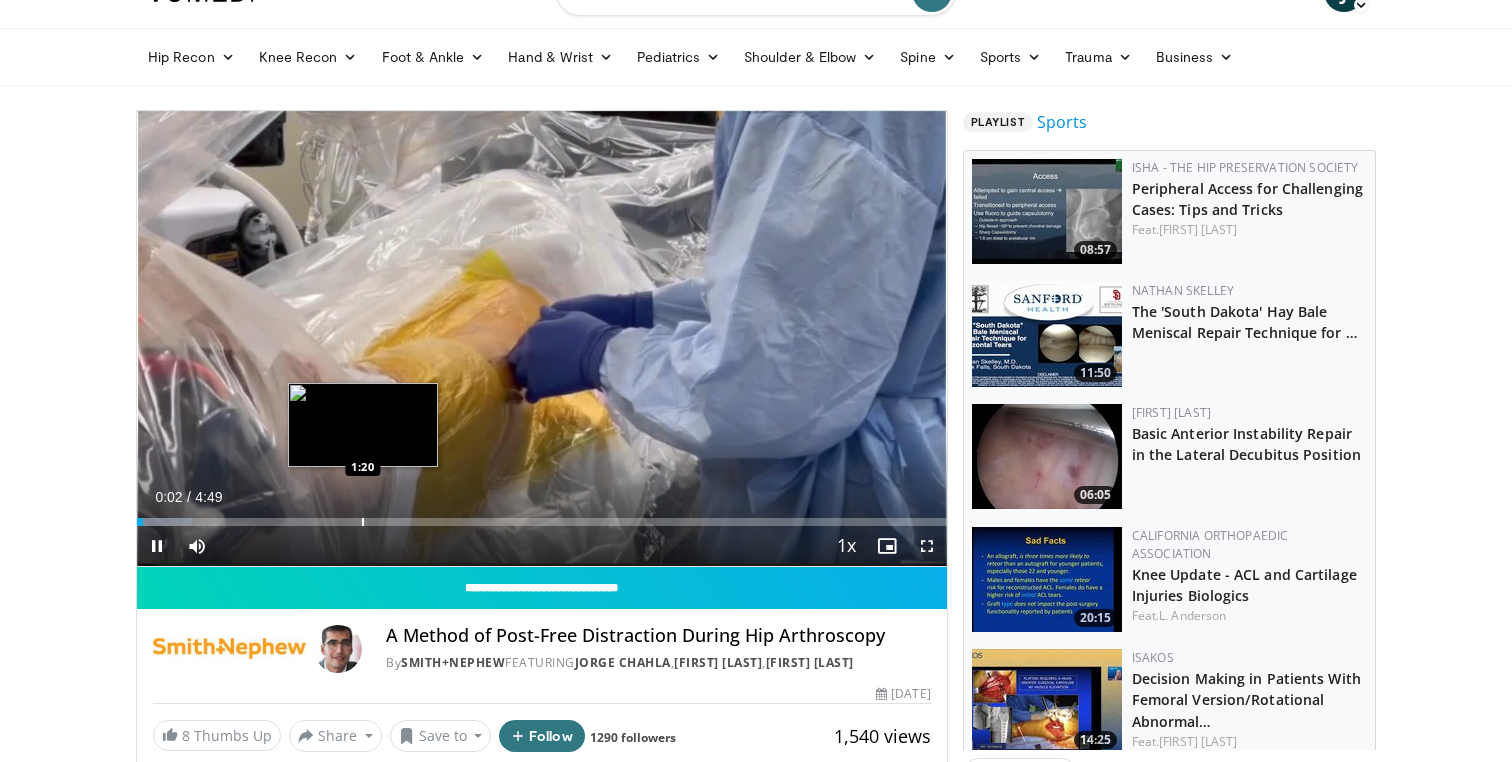 click at bounding box center [363, 522] 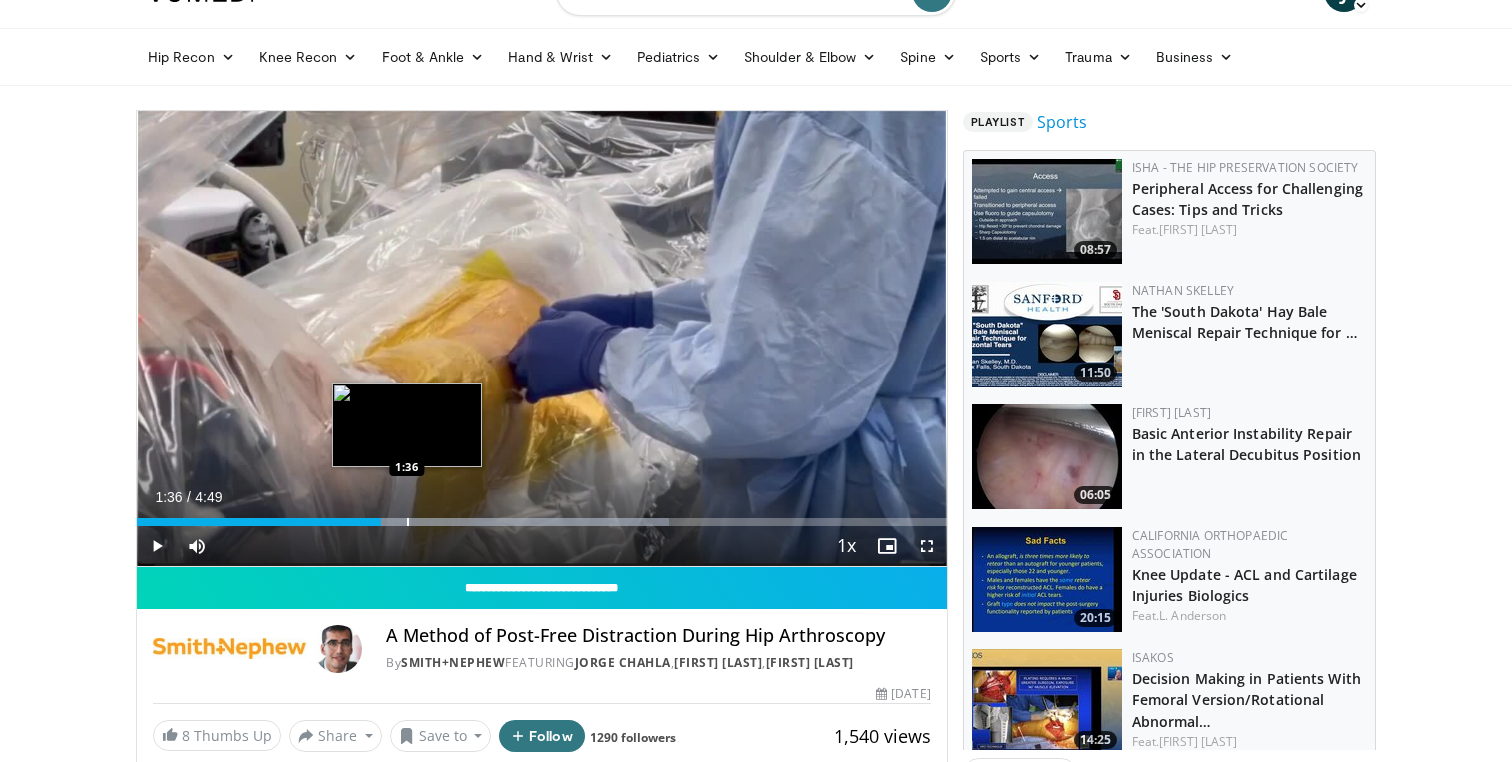click at bounding box center [408, 522] 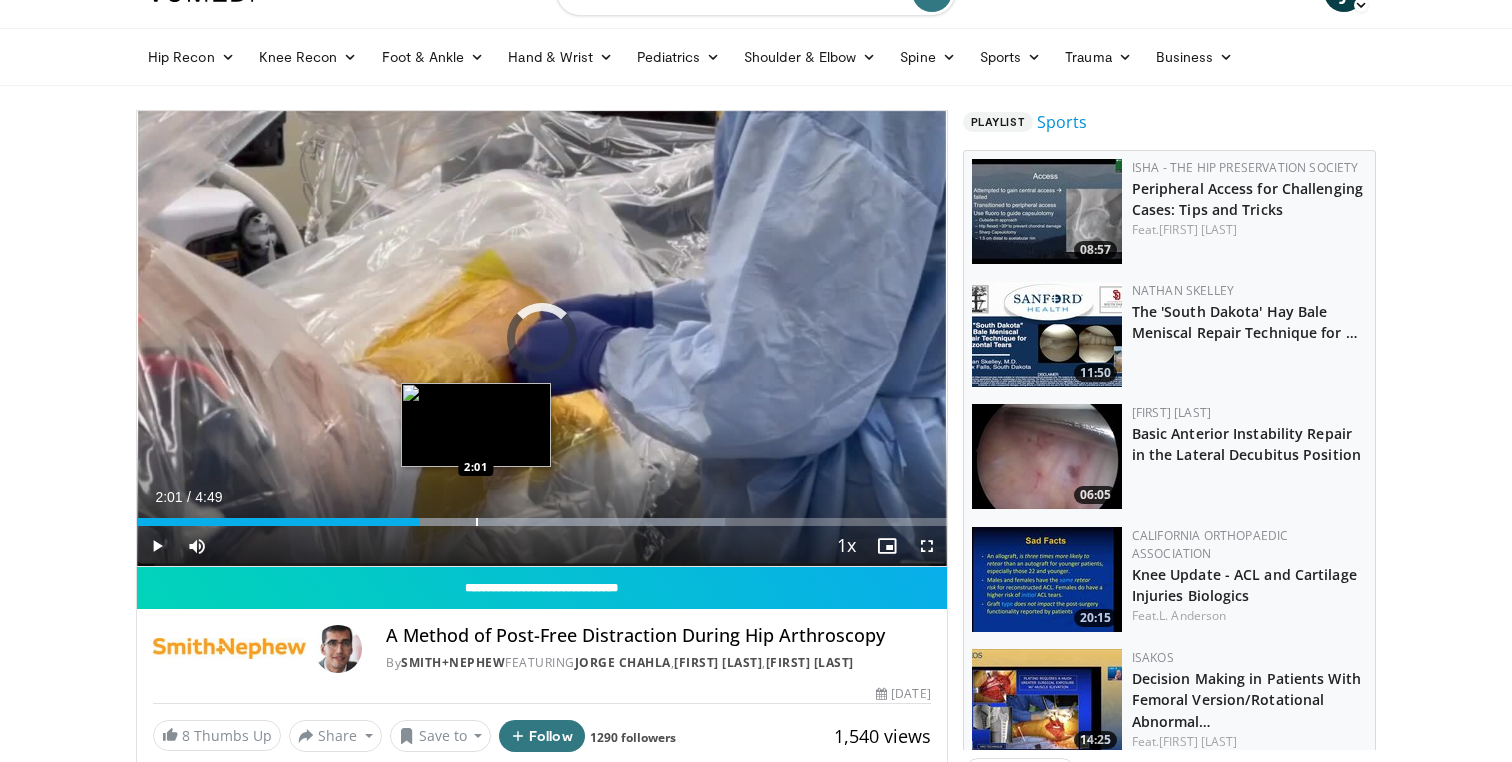 click at bounding box center (477, 522) 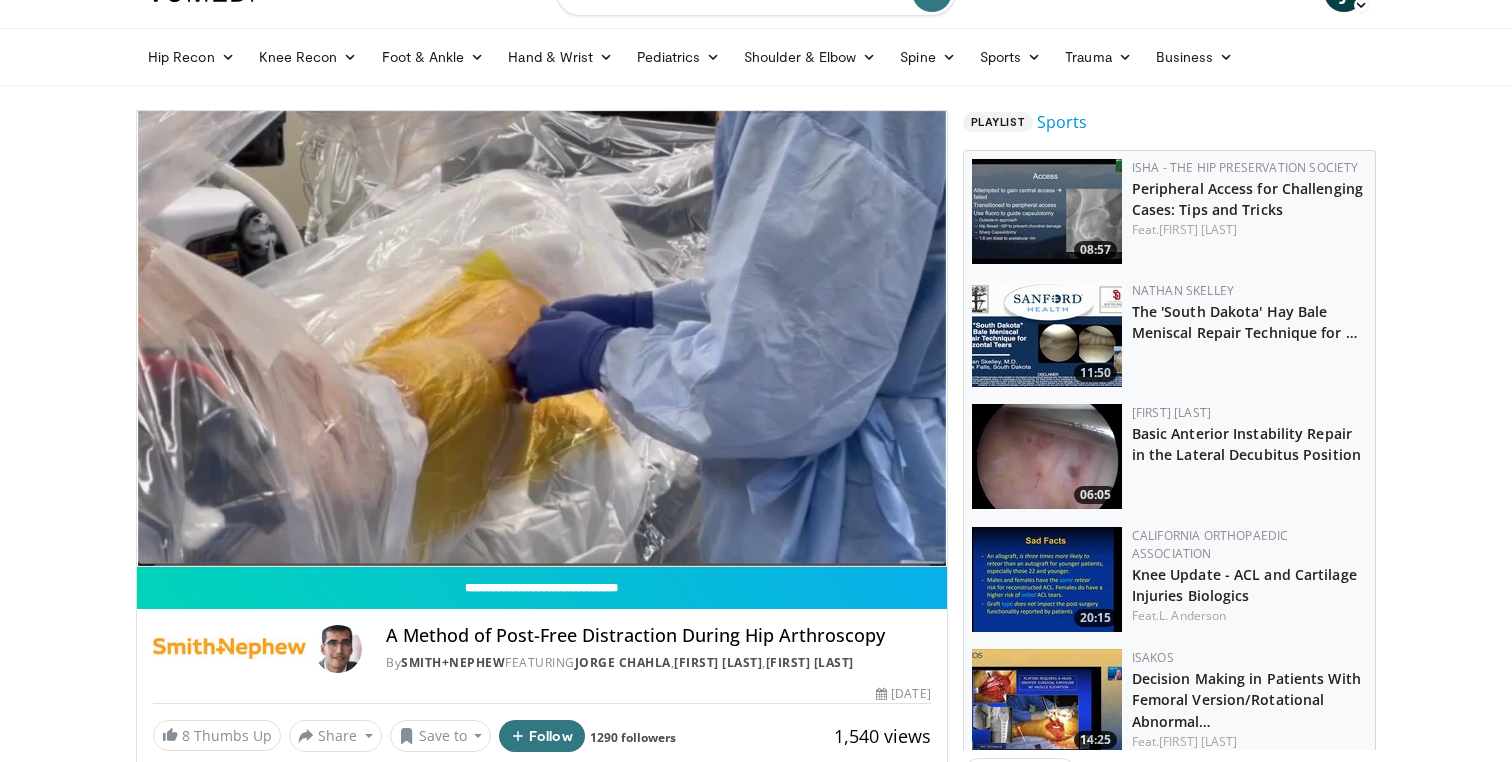 click on "**********" at bounding box center [542, 339] 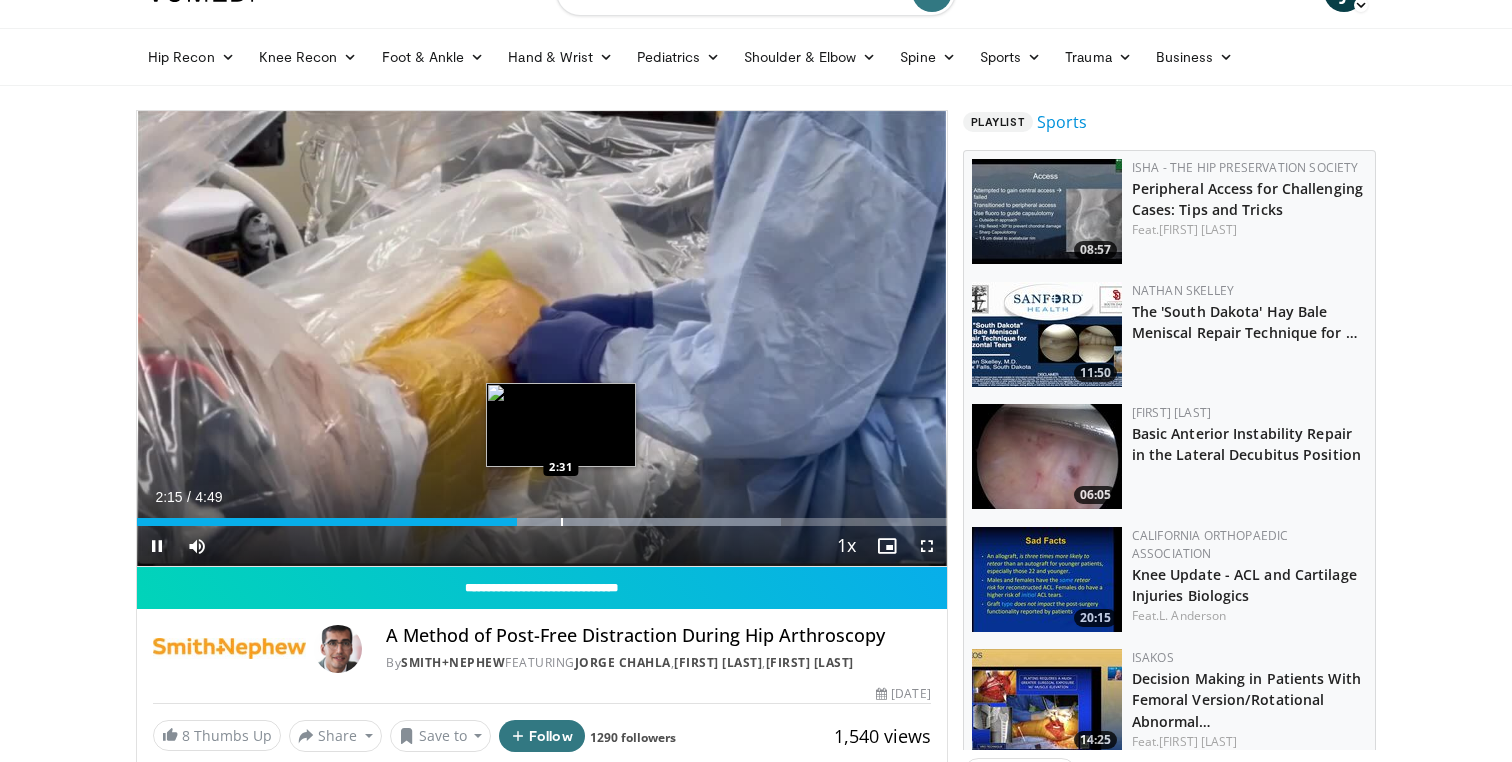 click at bounding box center [562, 522] 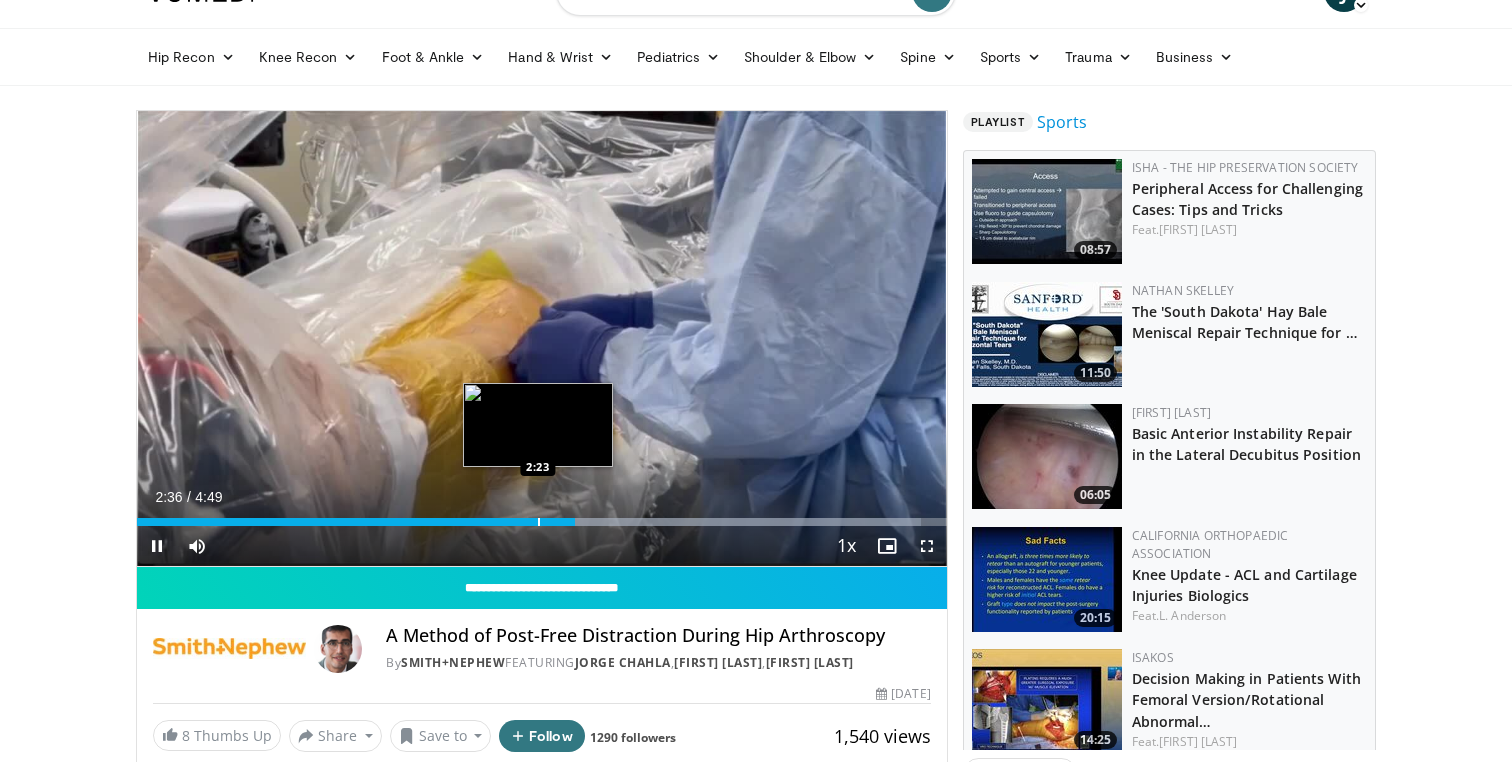 click at bounding box center (539, 522) 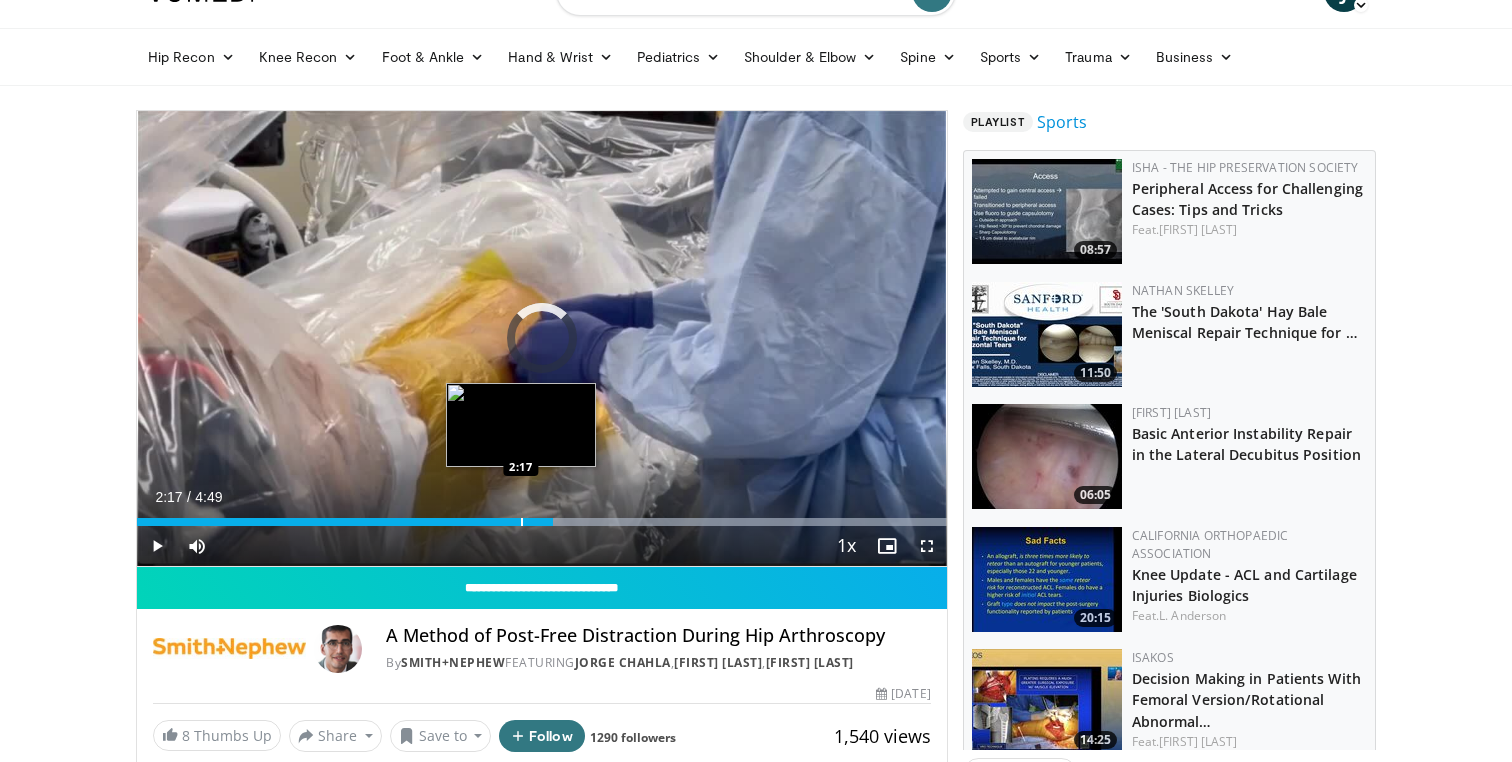 click on "Loaded :  99.97% 2:28 2:17" at bounding box center (542, 516) 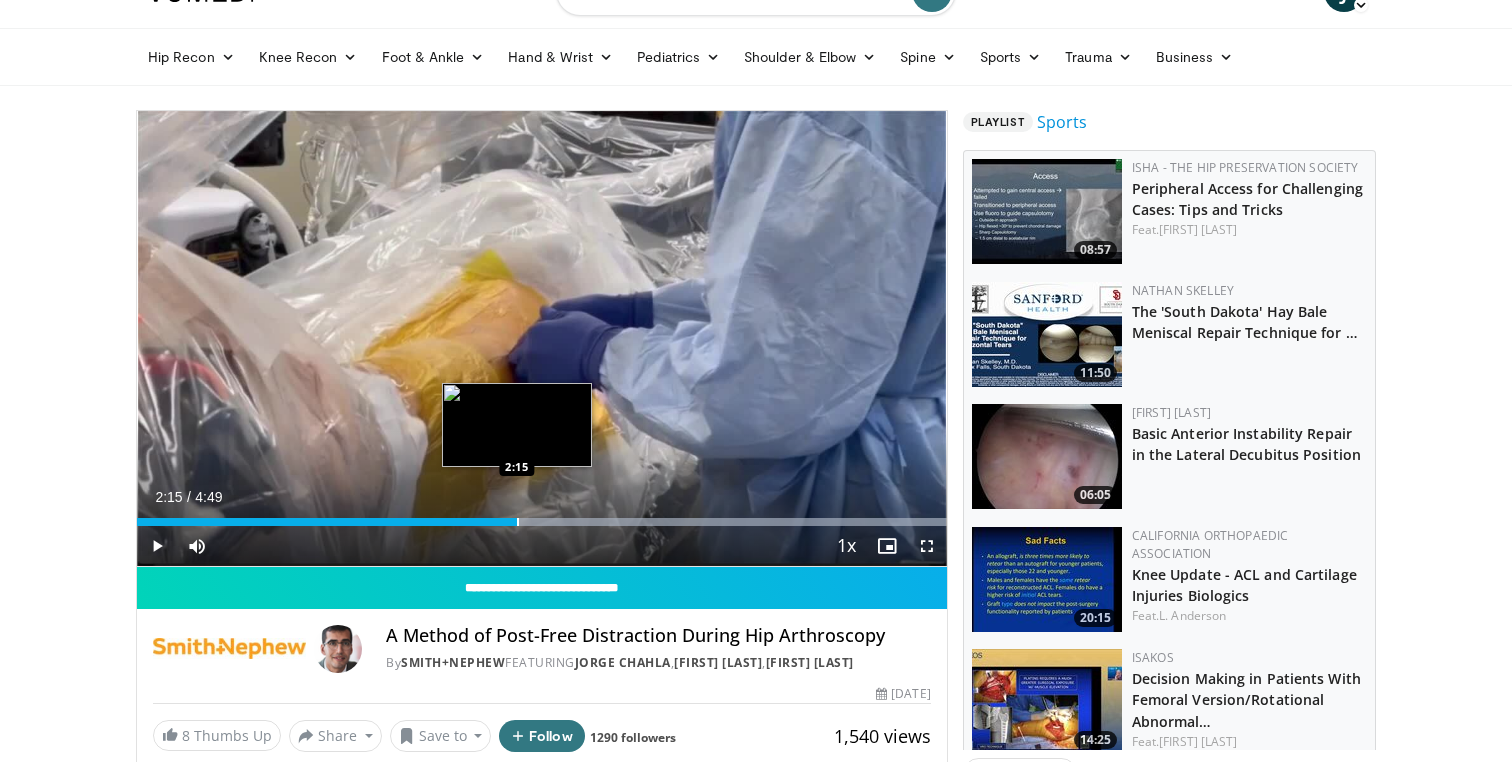 click at bounding box center [518, 522] 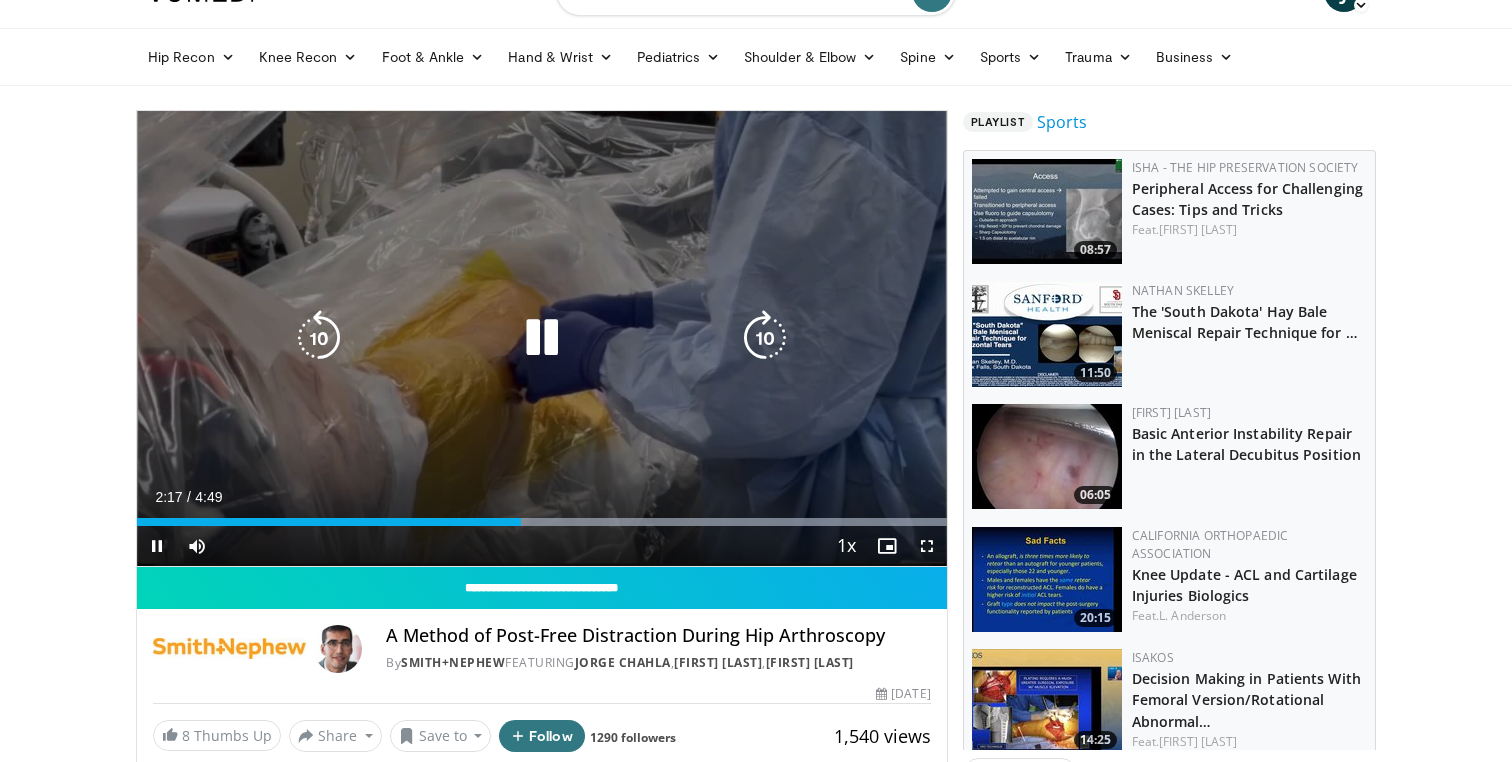 click at bounding box center [542, 338] 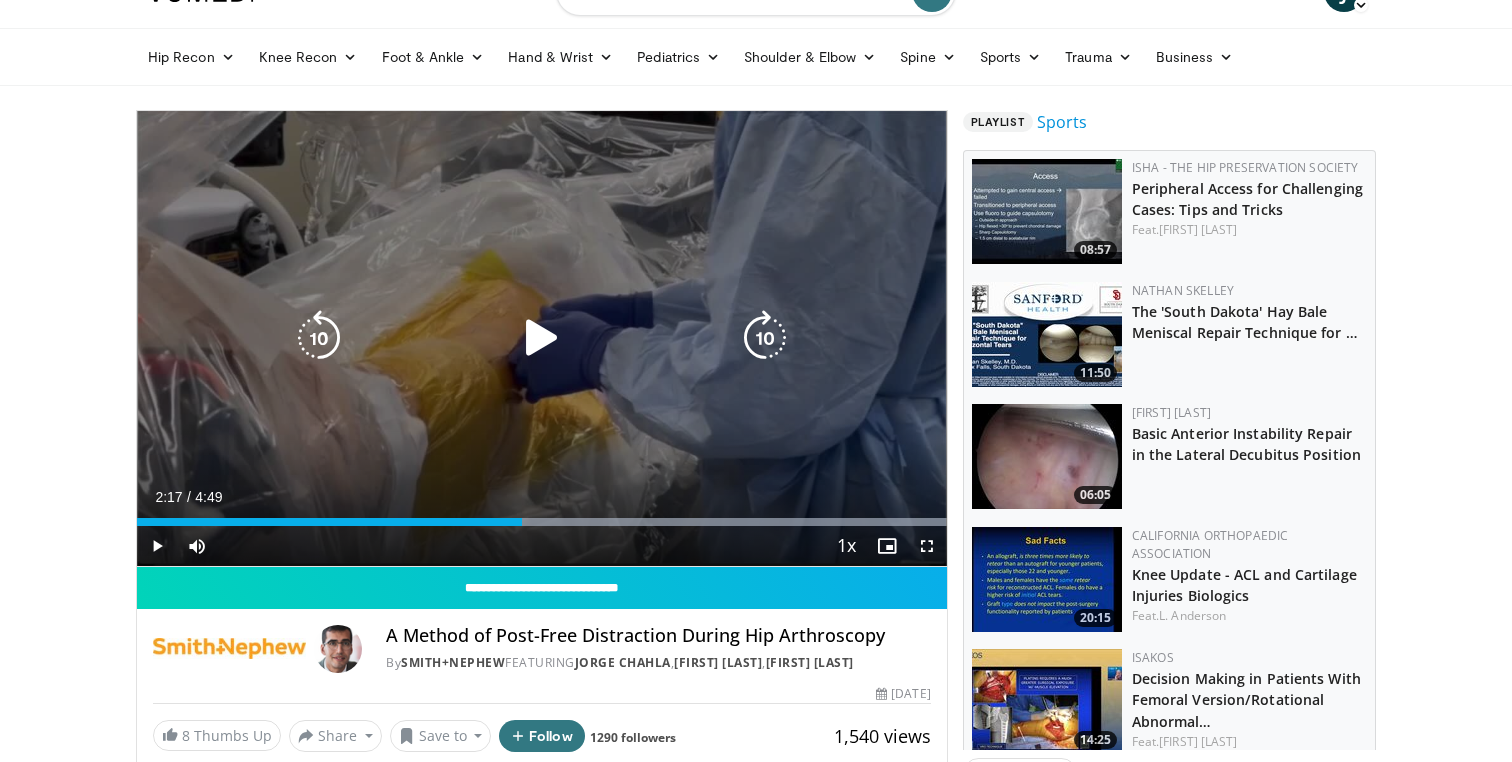 click at bounding box center [542, 338] 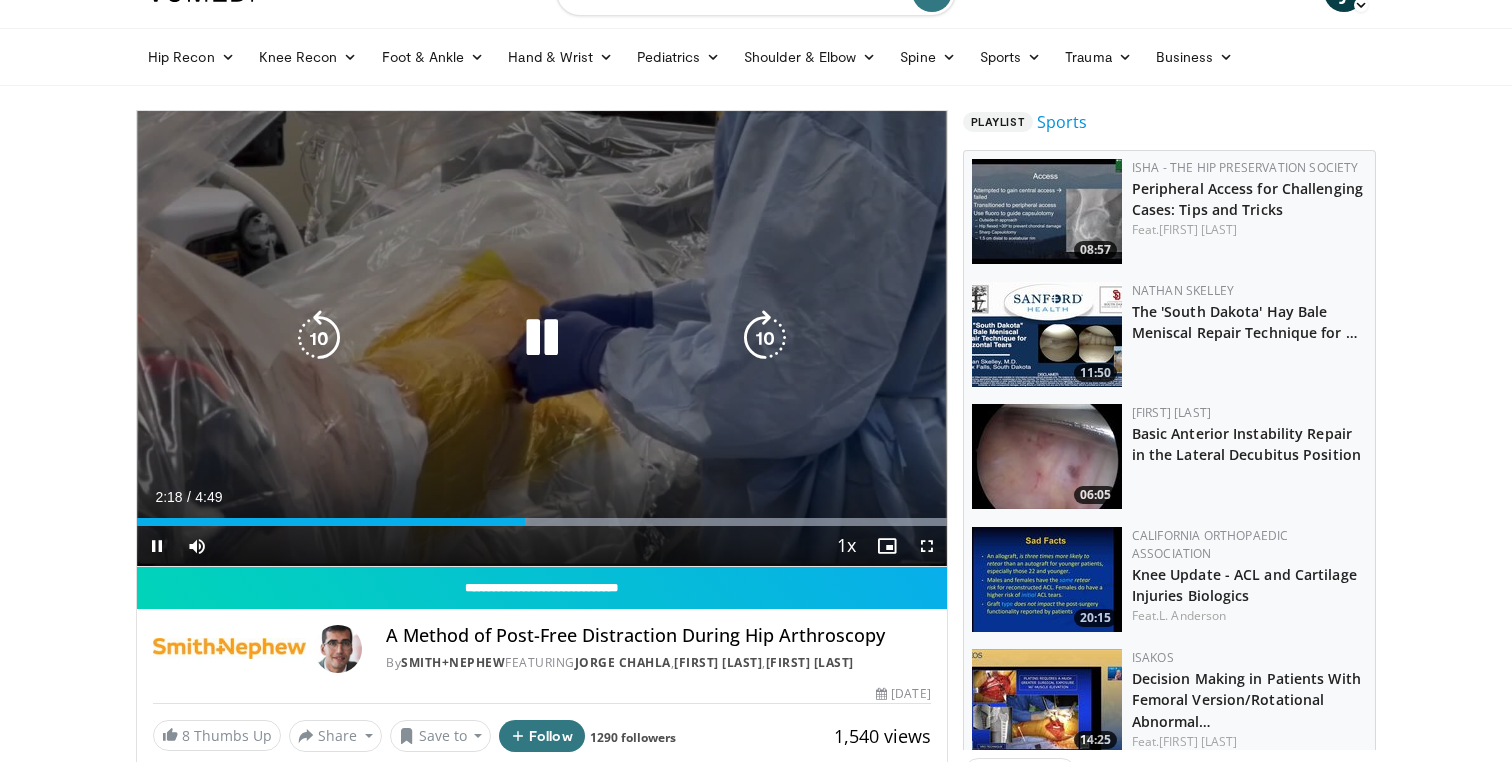 click at bounding box center (542, 338) 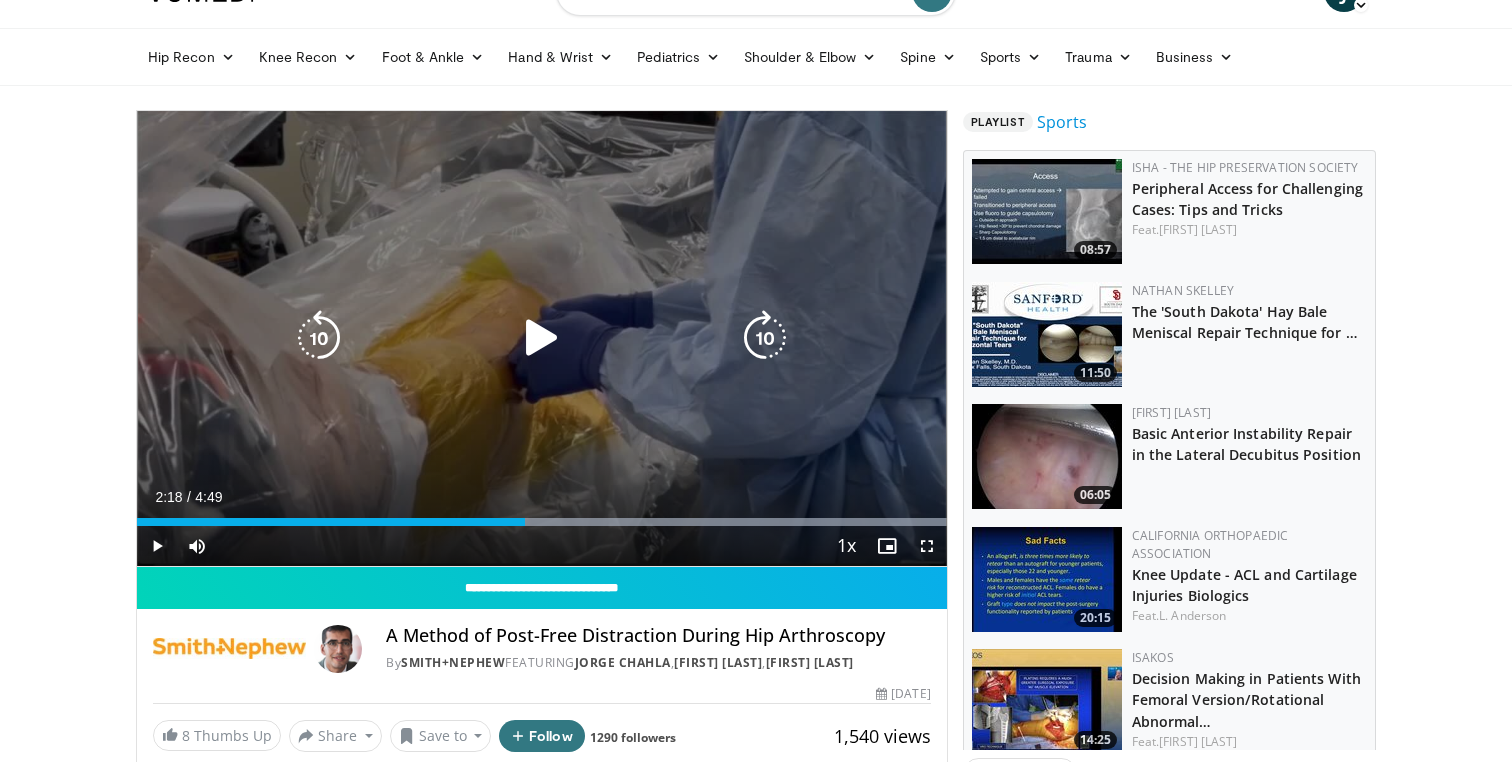 click at bounding box center (542, 338) 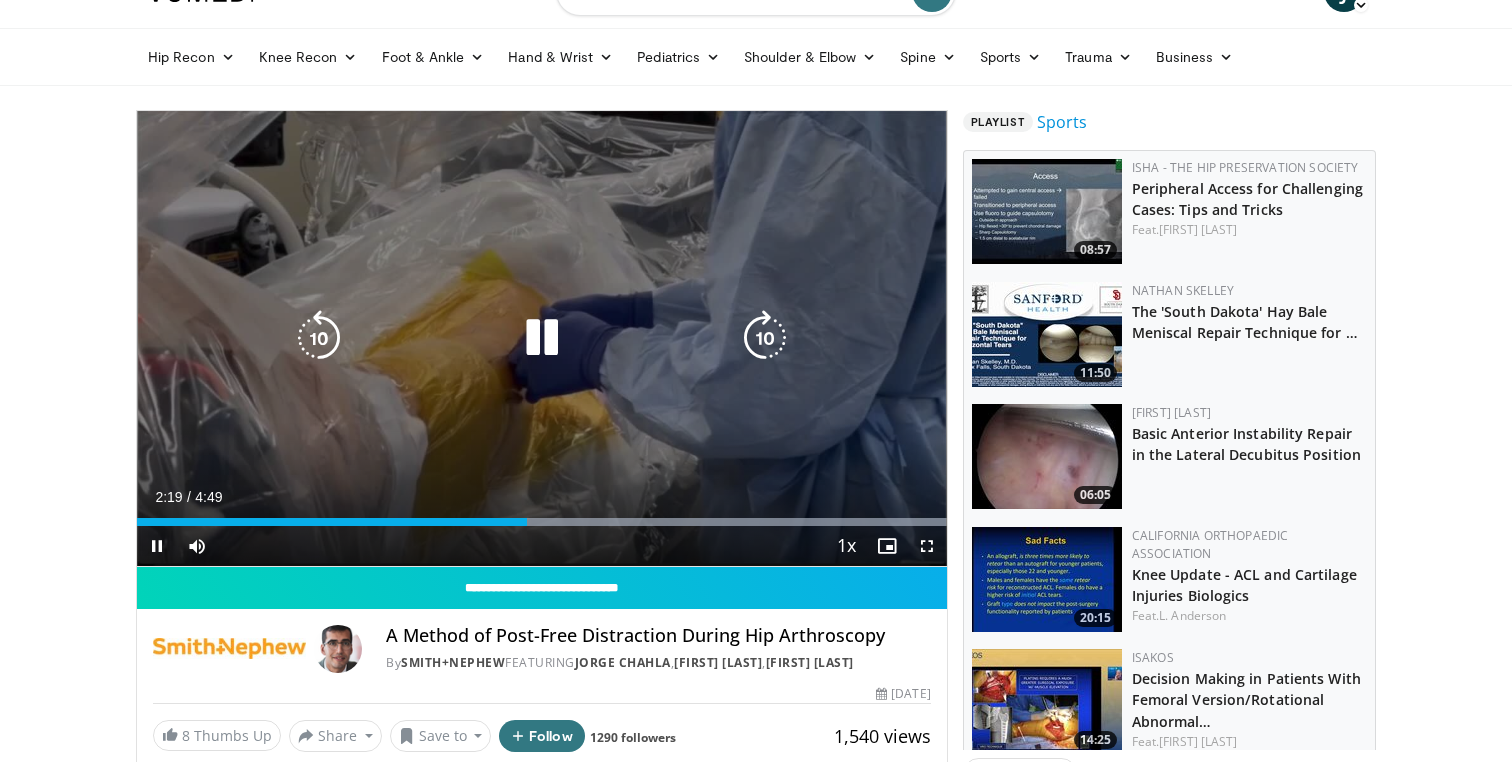 click at bounding box center (542, 338) 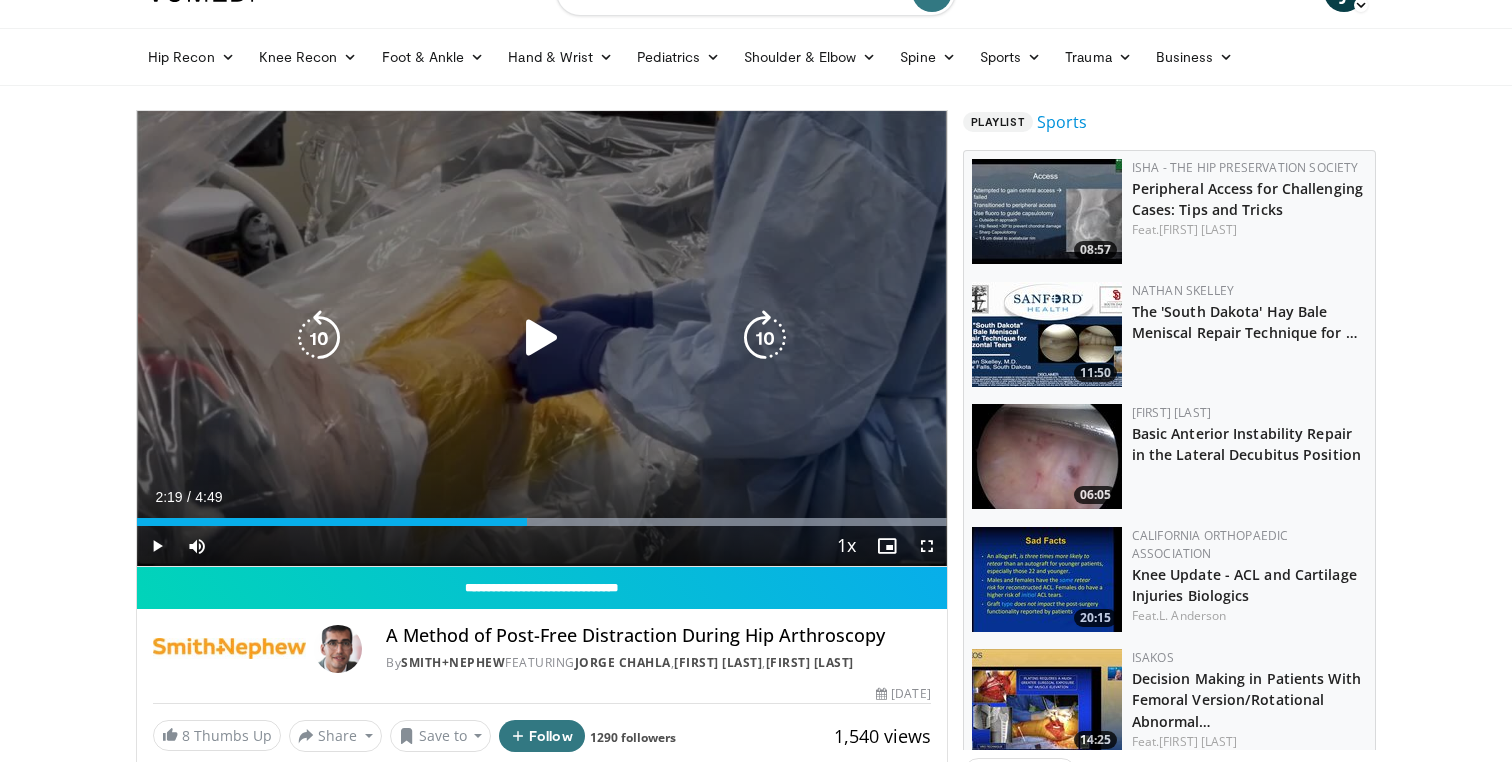 click at bounding box center (542, 338) 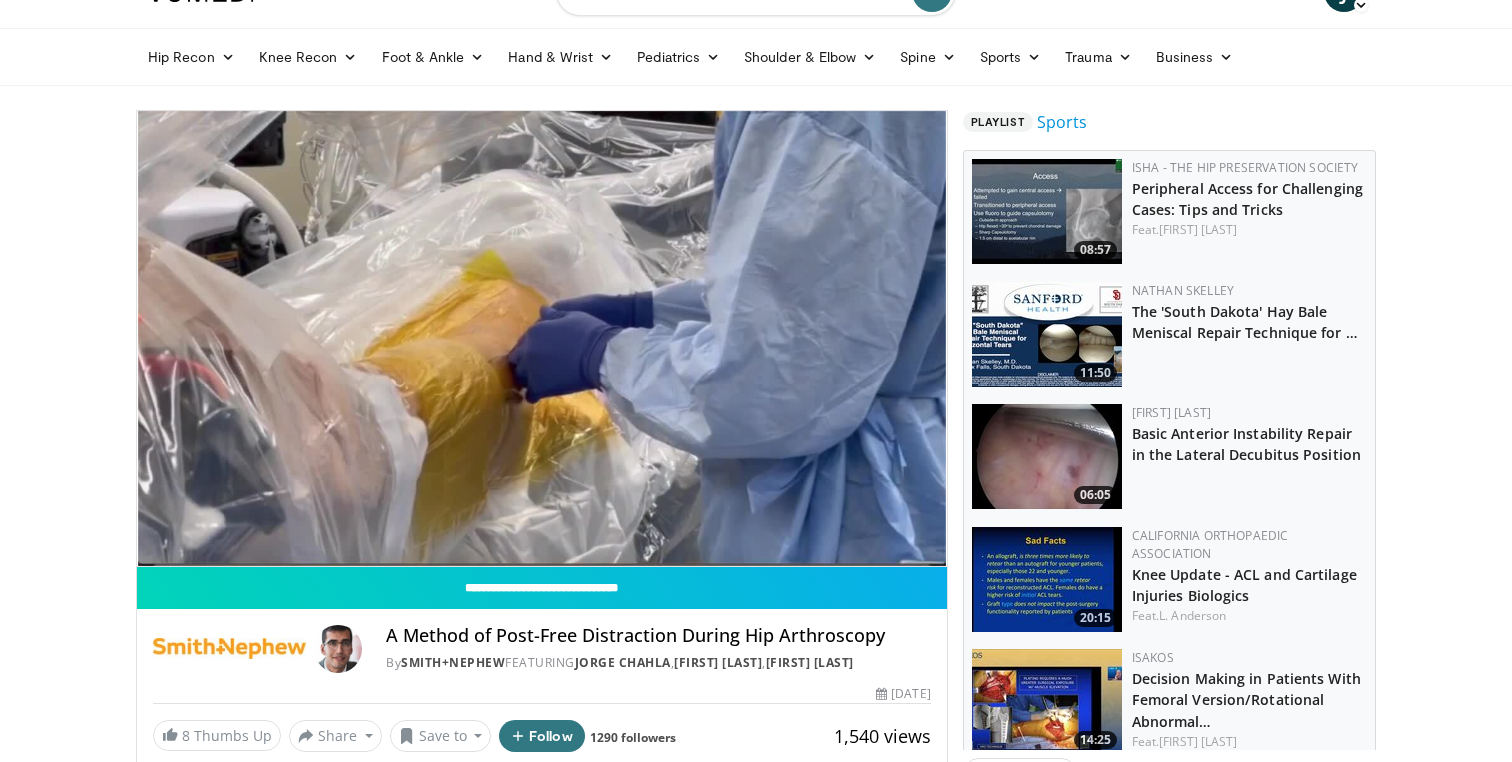 click on "10 seconds
Tap to unmute" at bounding box center (542, 338) 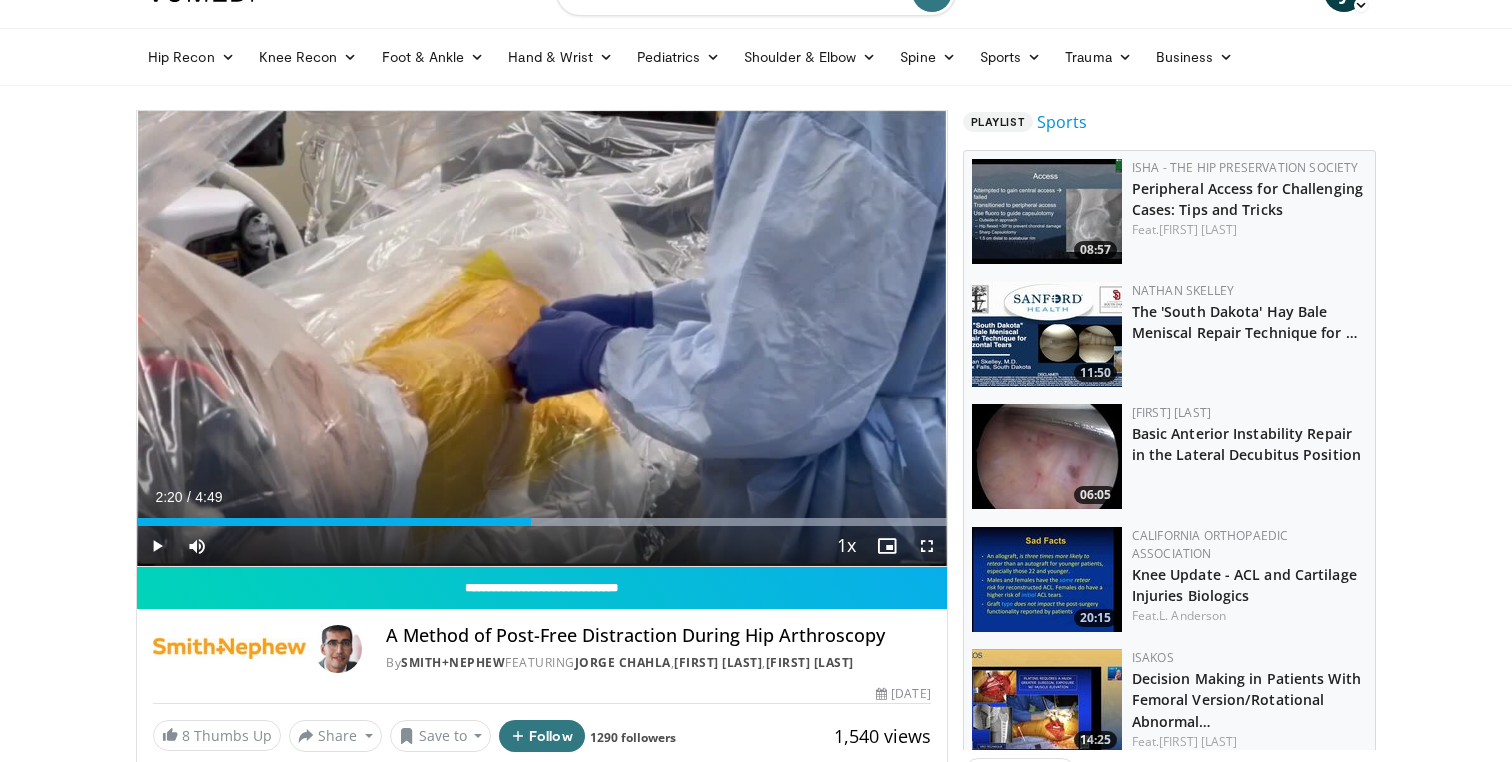 click on "10 seconds
Tap to unmute" at bounding box center [542, 338] 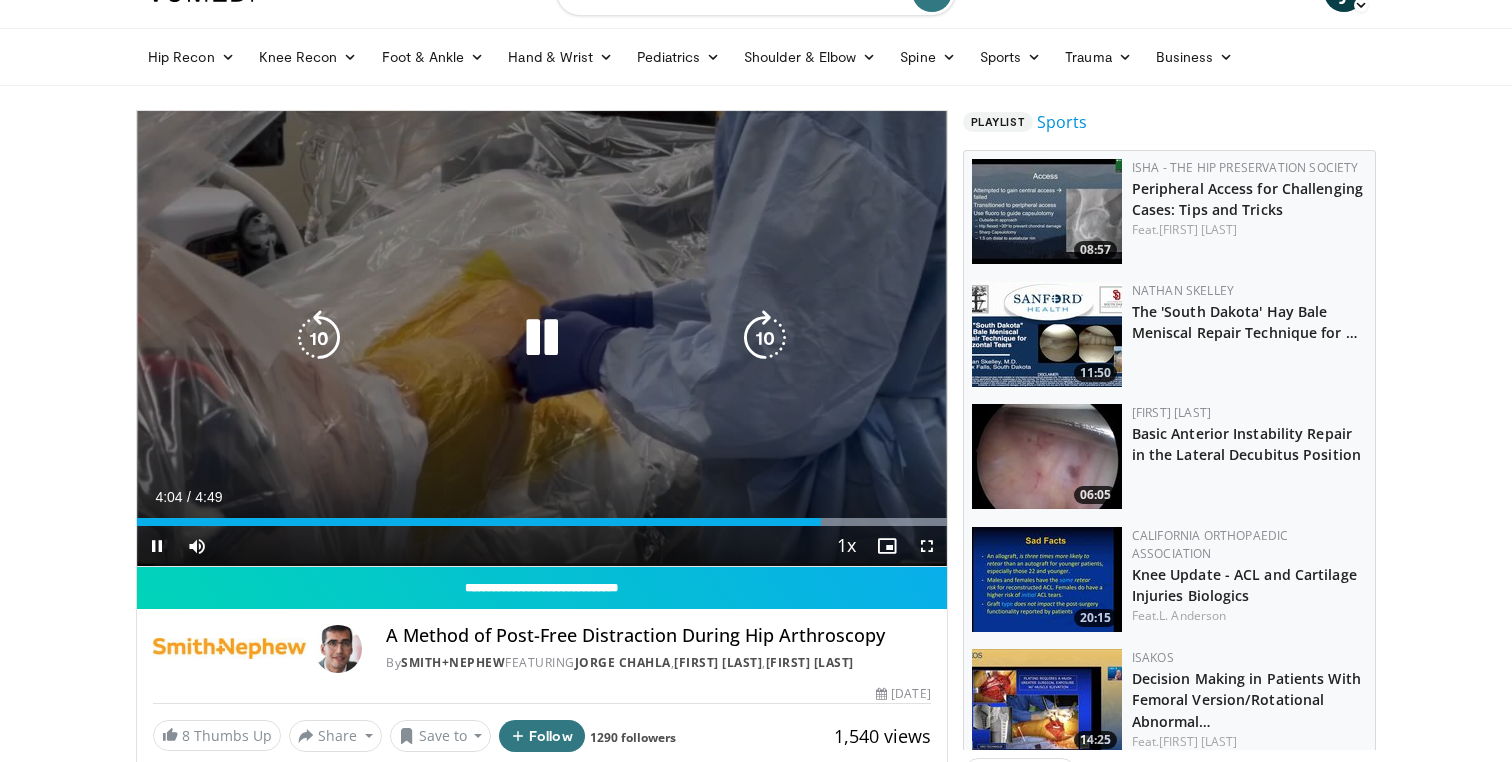 scroll, scrollTop: 236, scrollLeft: 0, axis: vertical 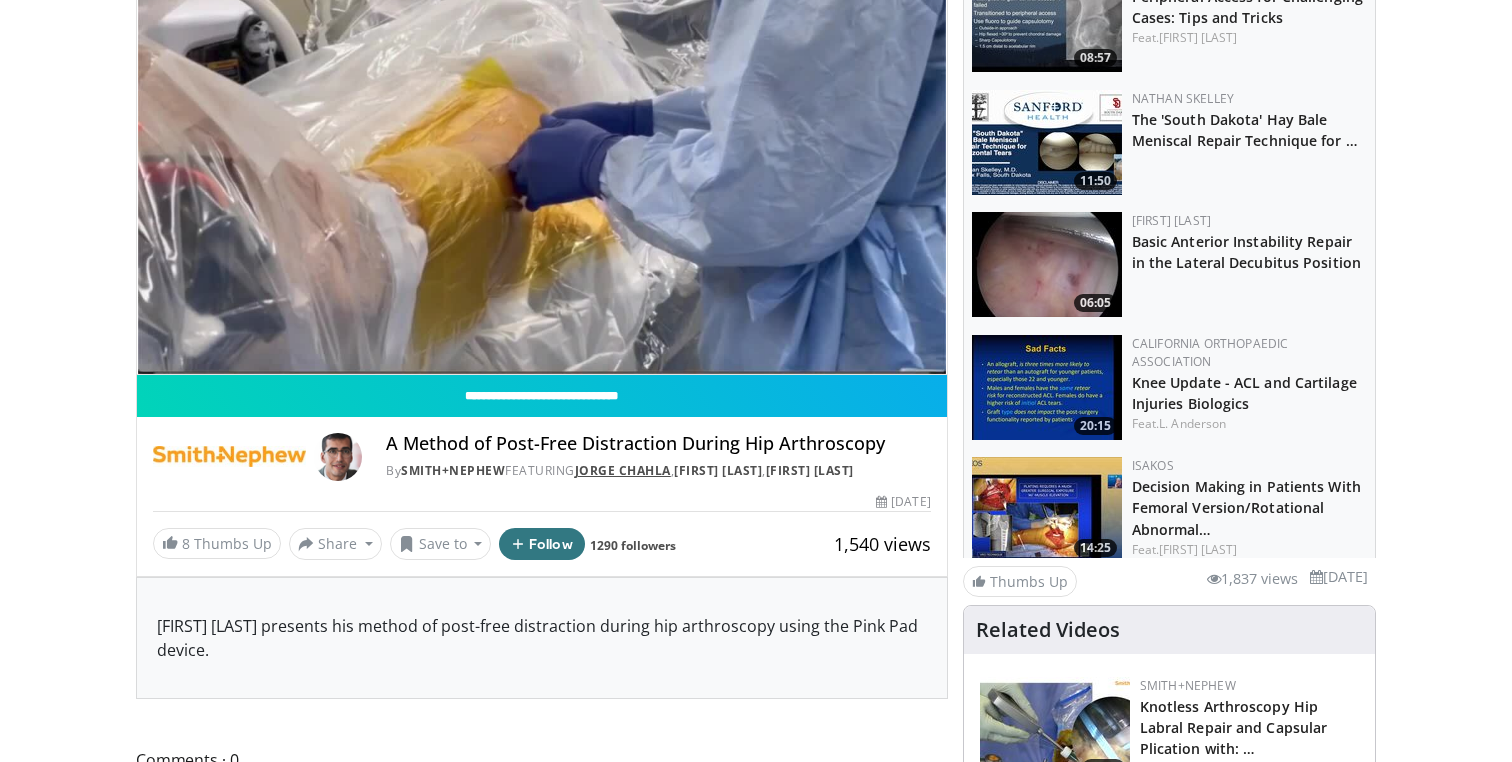 click on "Jorge Chahla" at bounding box center (623, 470) 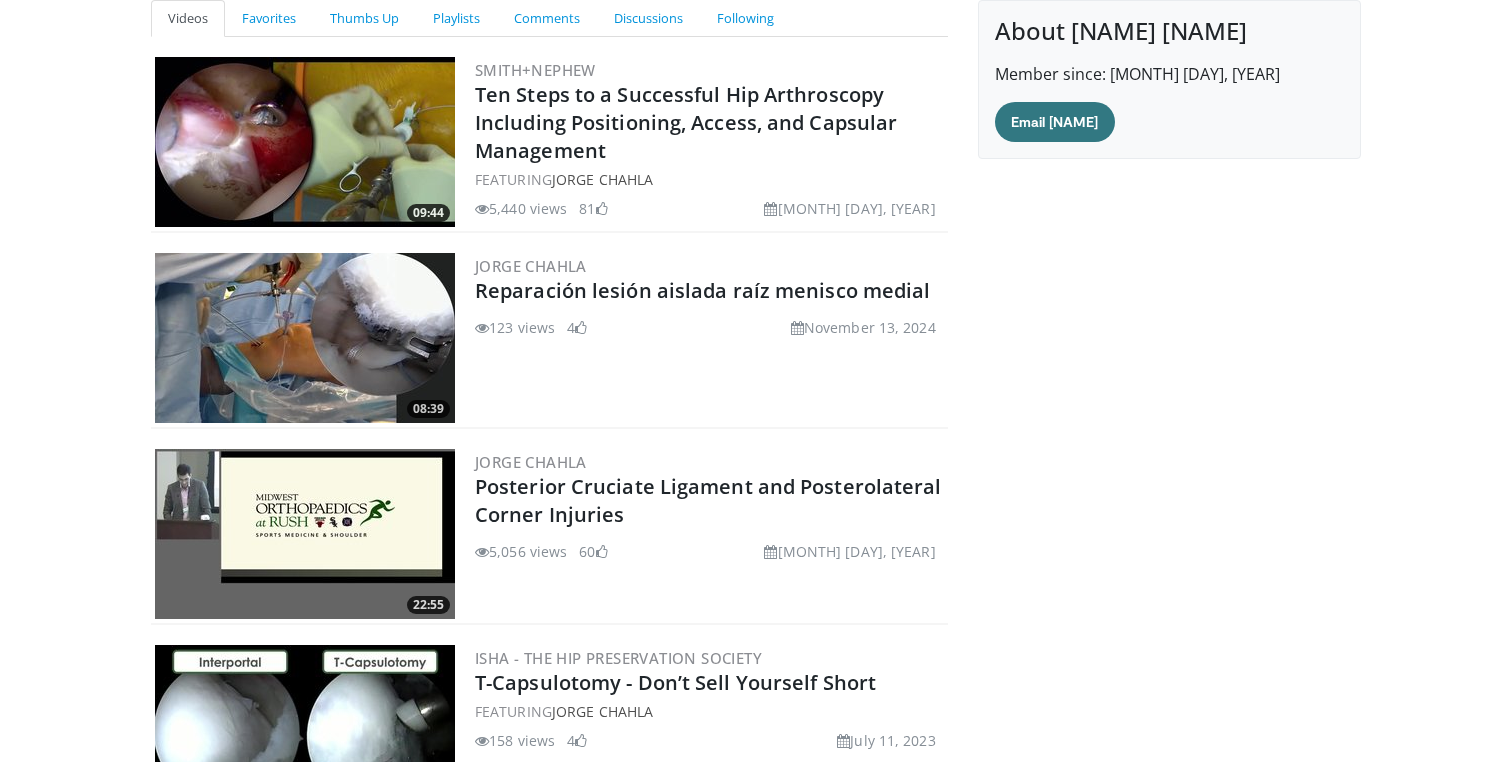 scroll, scrollTop: 198, scrollLeft: 0, axis: vertical 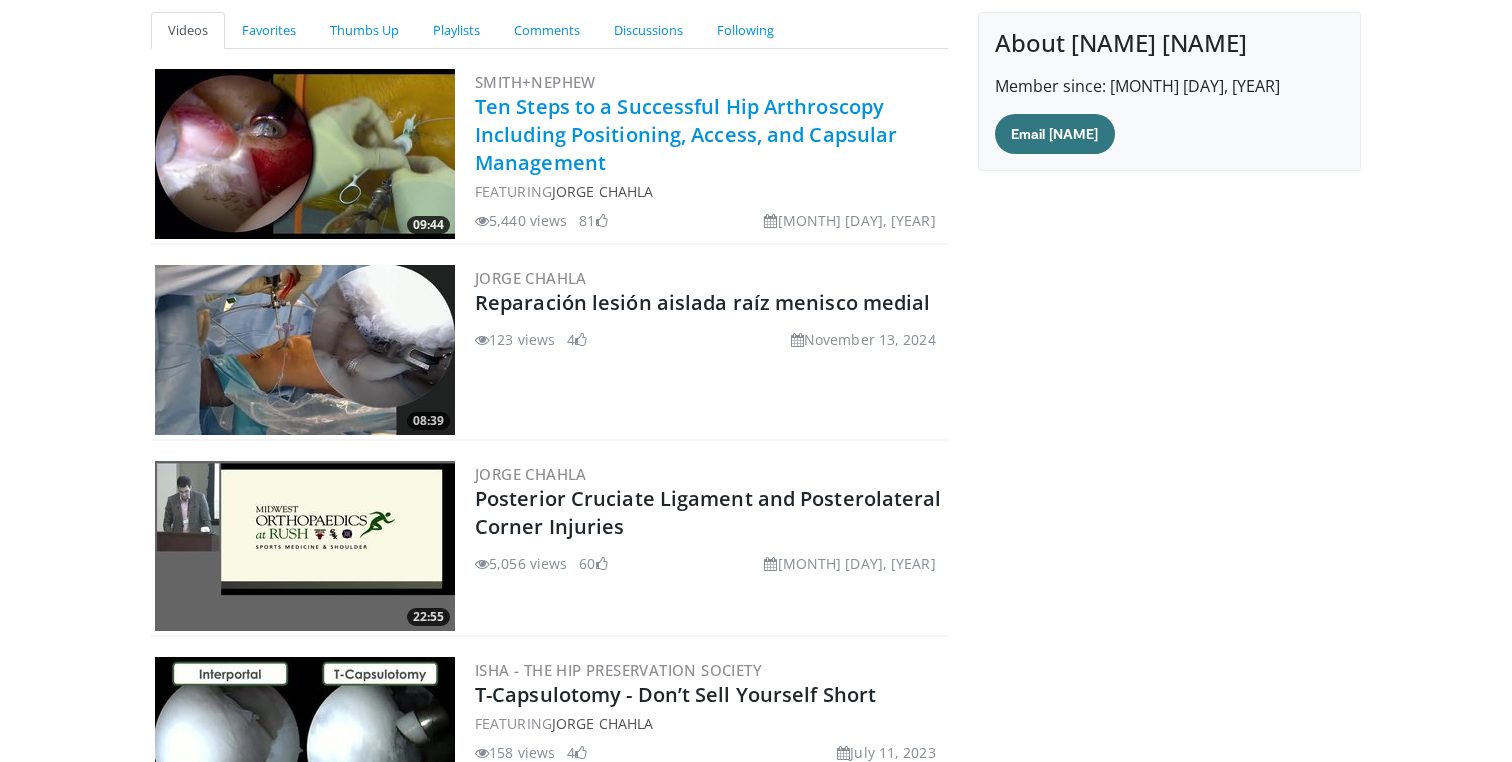 click on "Ten Steps to a Successful Hip Arthroscopy Including Positioning, Access, and Capsular Management" at bounding box center [686, 134] 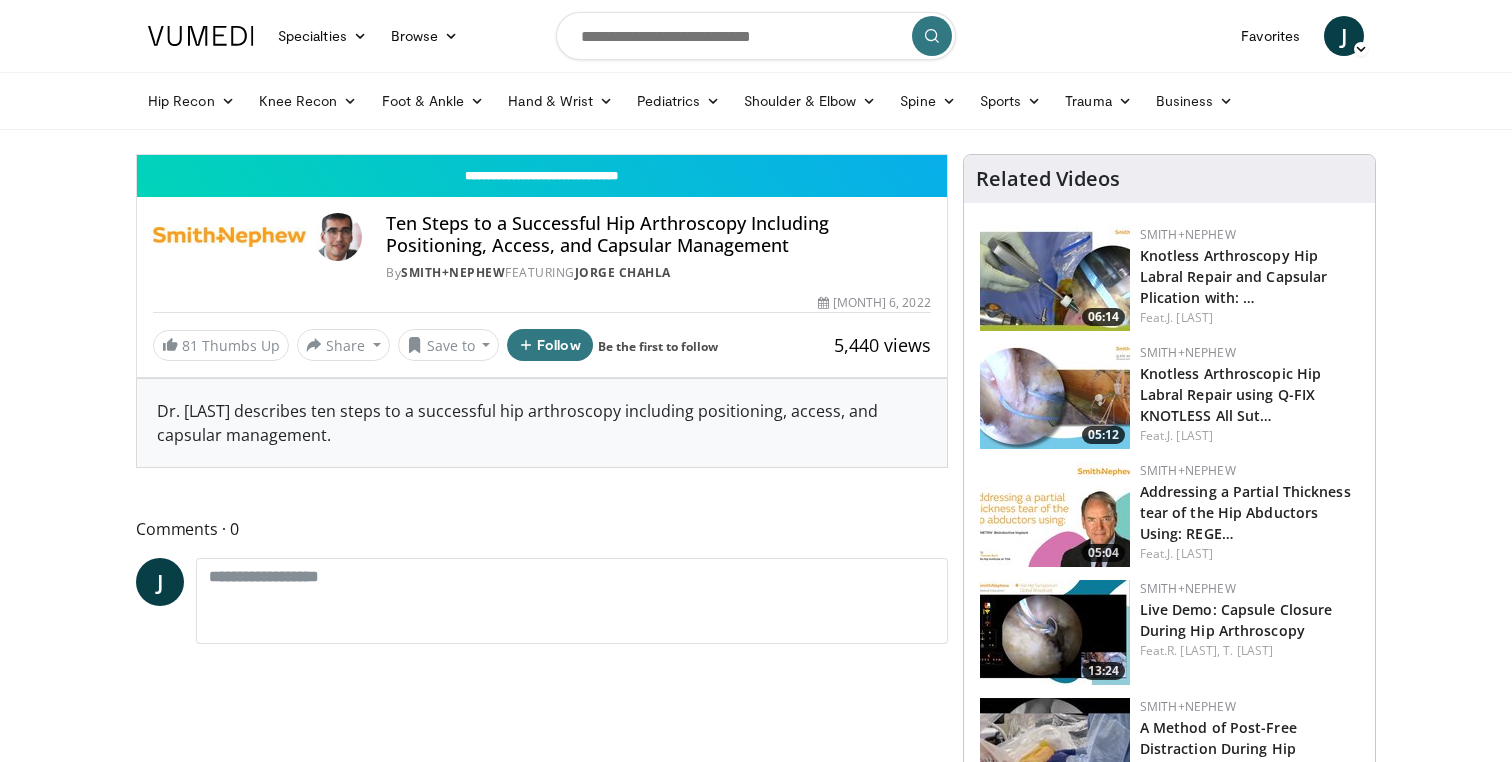 scroll, scrollTop: 0, scrollLeft: 0, axis: both 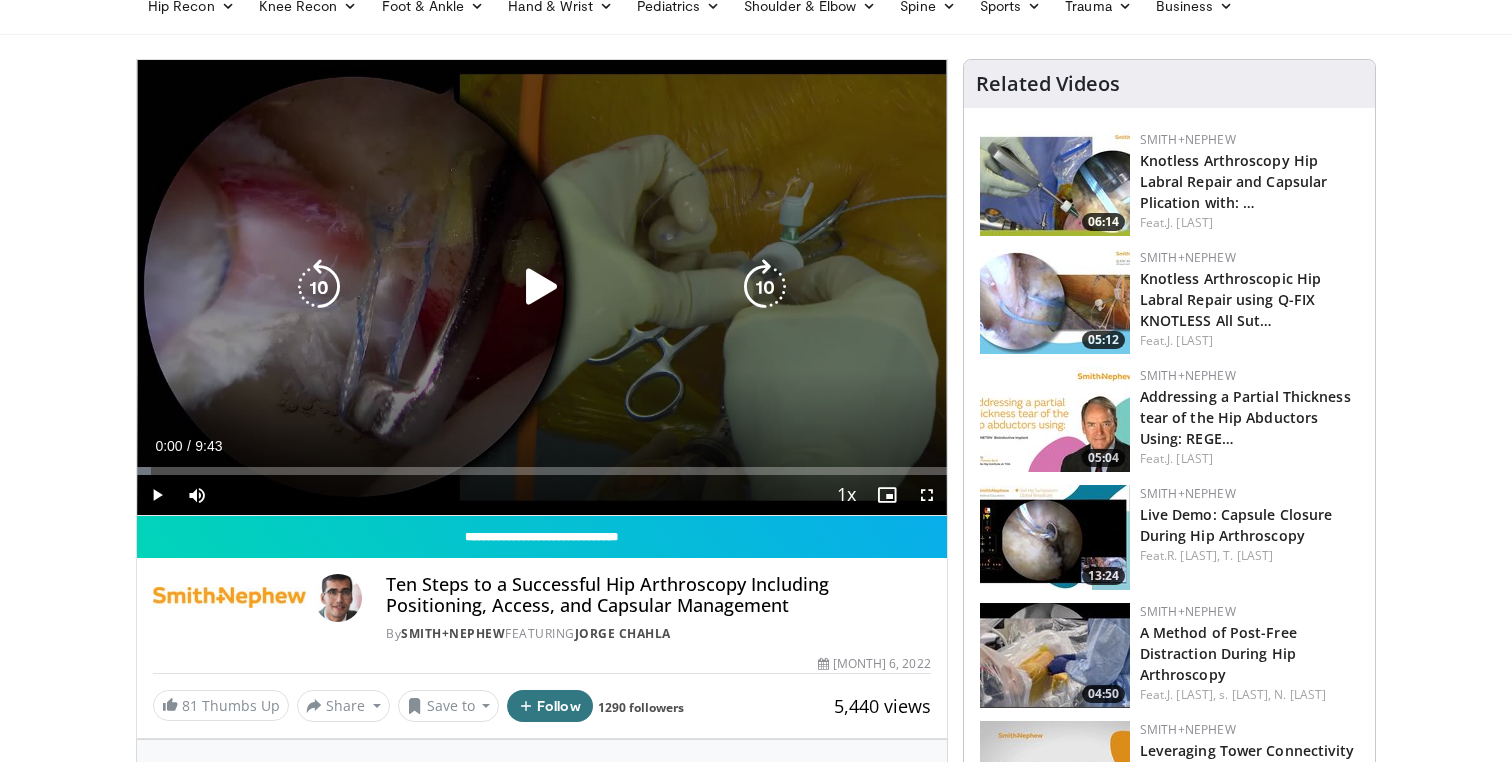 click at bounding box center (542, 287) 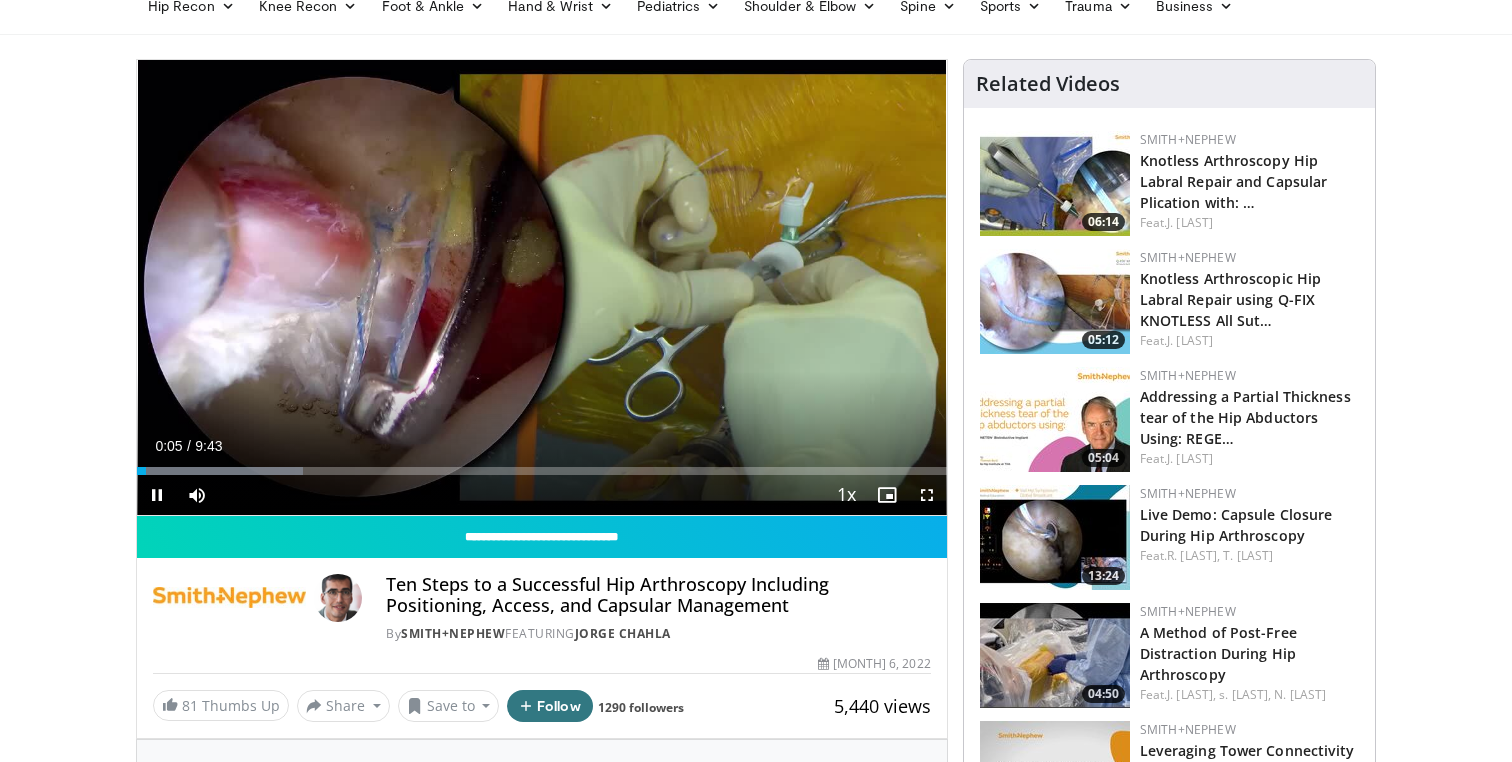 click at bounding box center [927, 495] 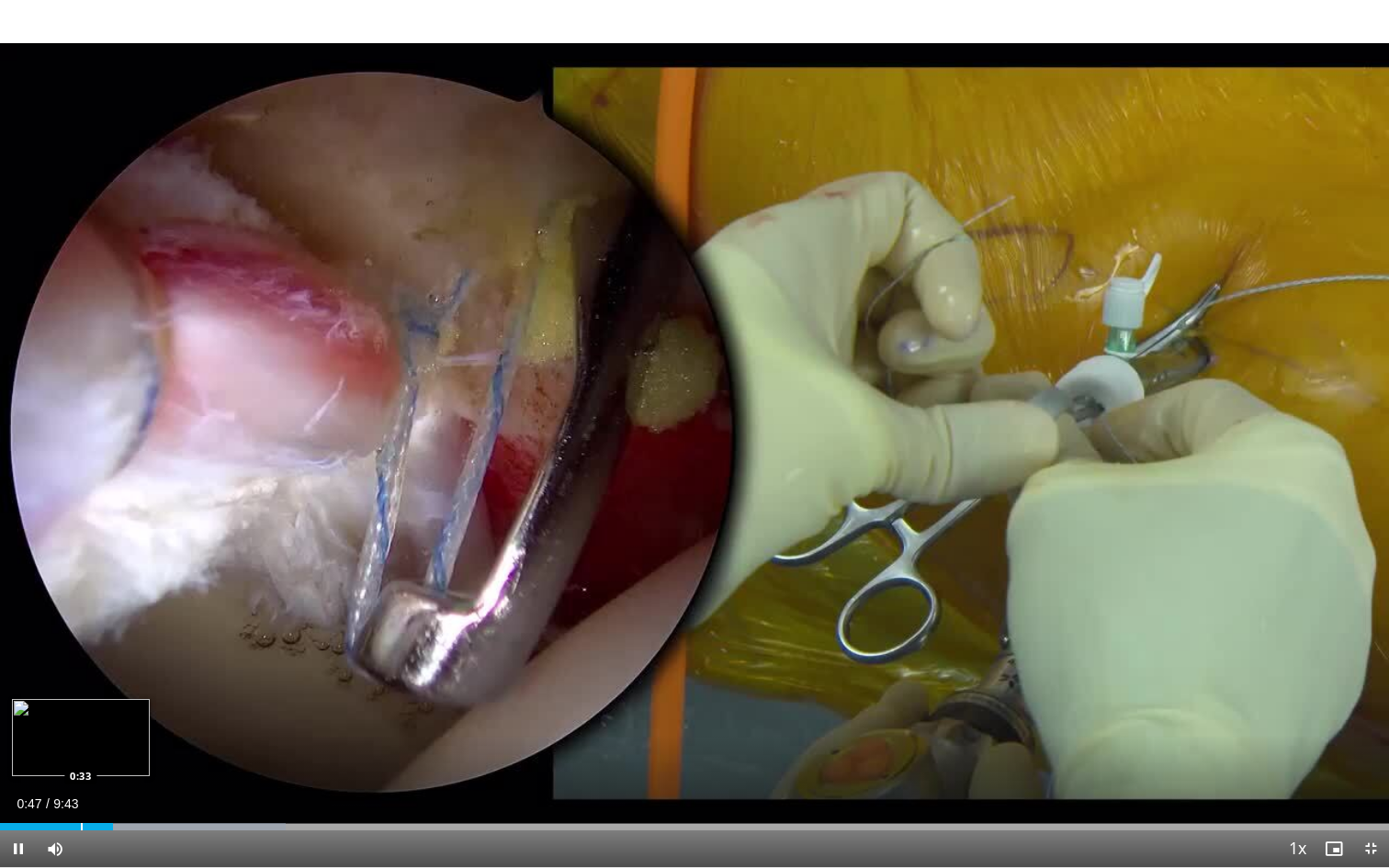 click on "0:47" at bounding box center [56, 827] 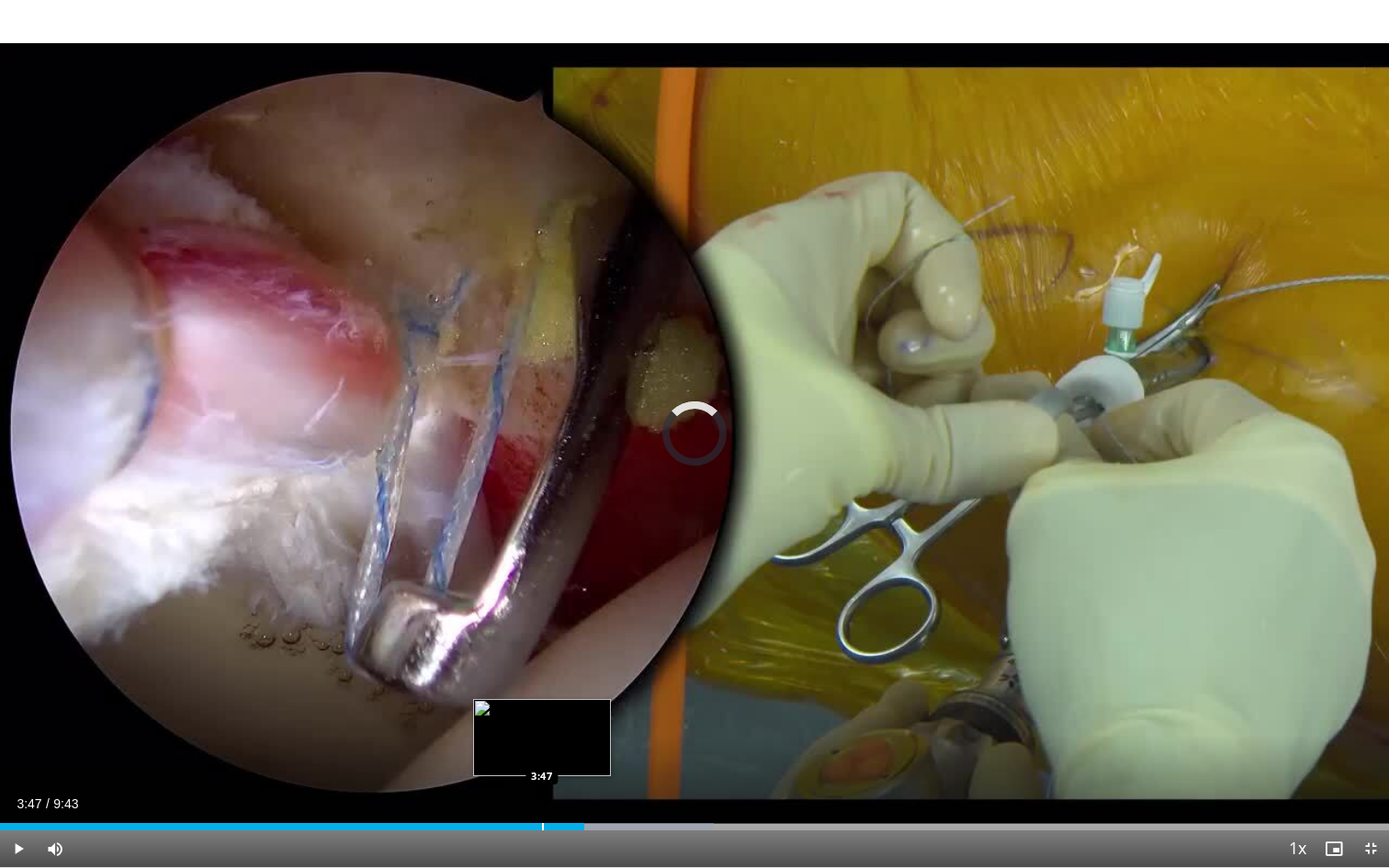 click at bounding box center (543, 827) 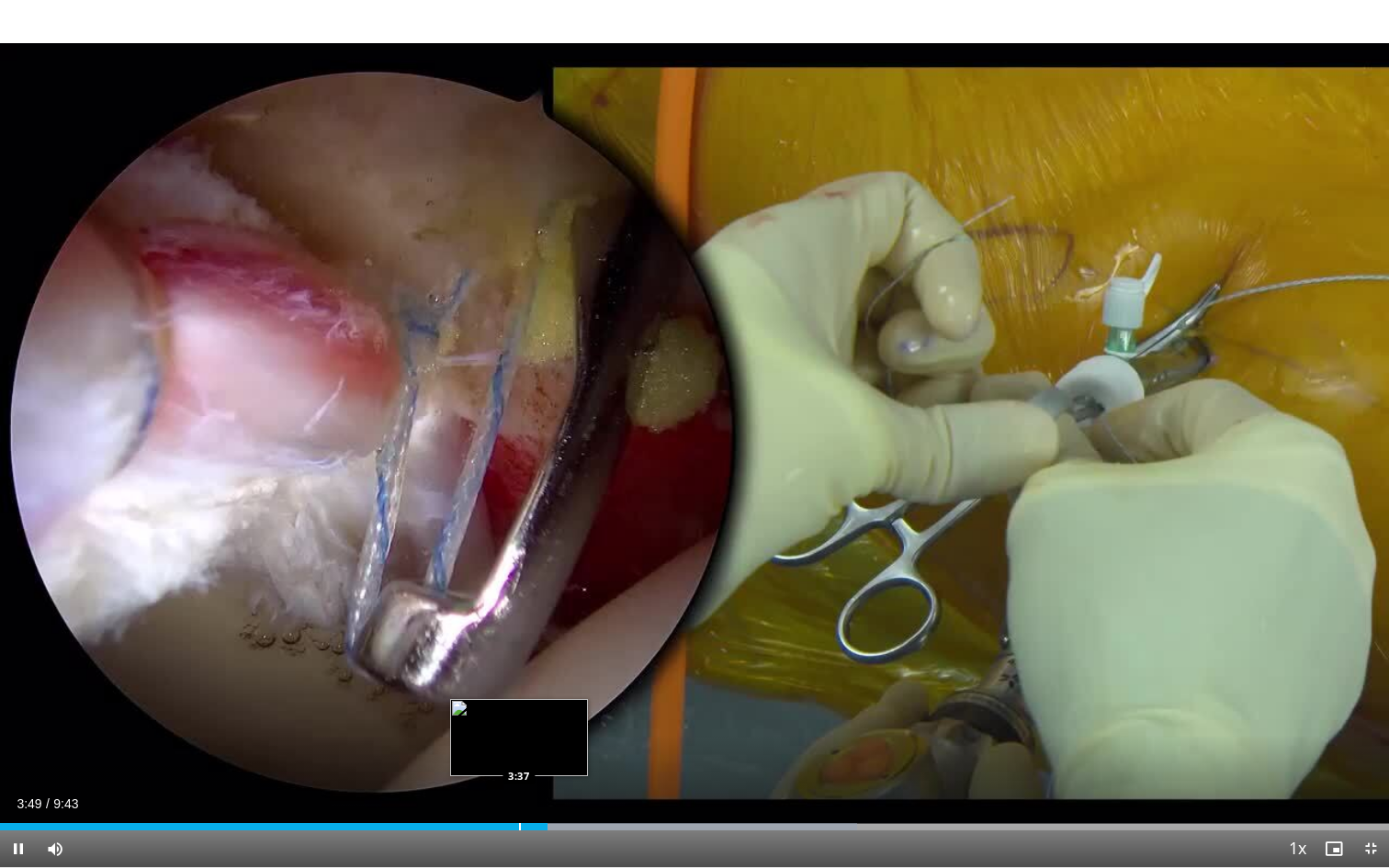 click on "Loaded :  61.70% 3:50 3:37" at bounding box center [694, 821] 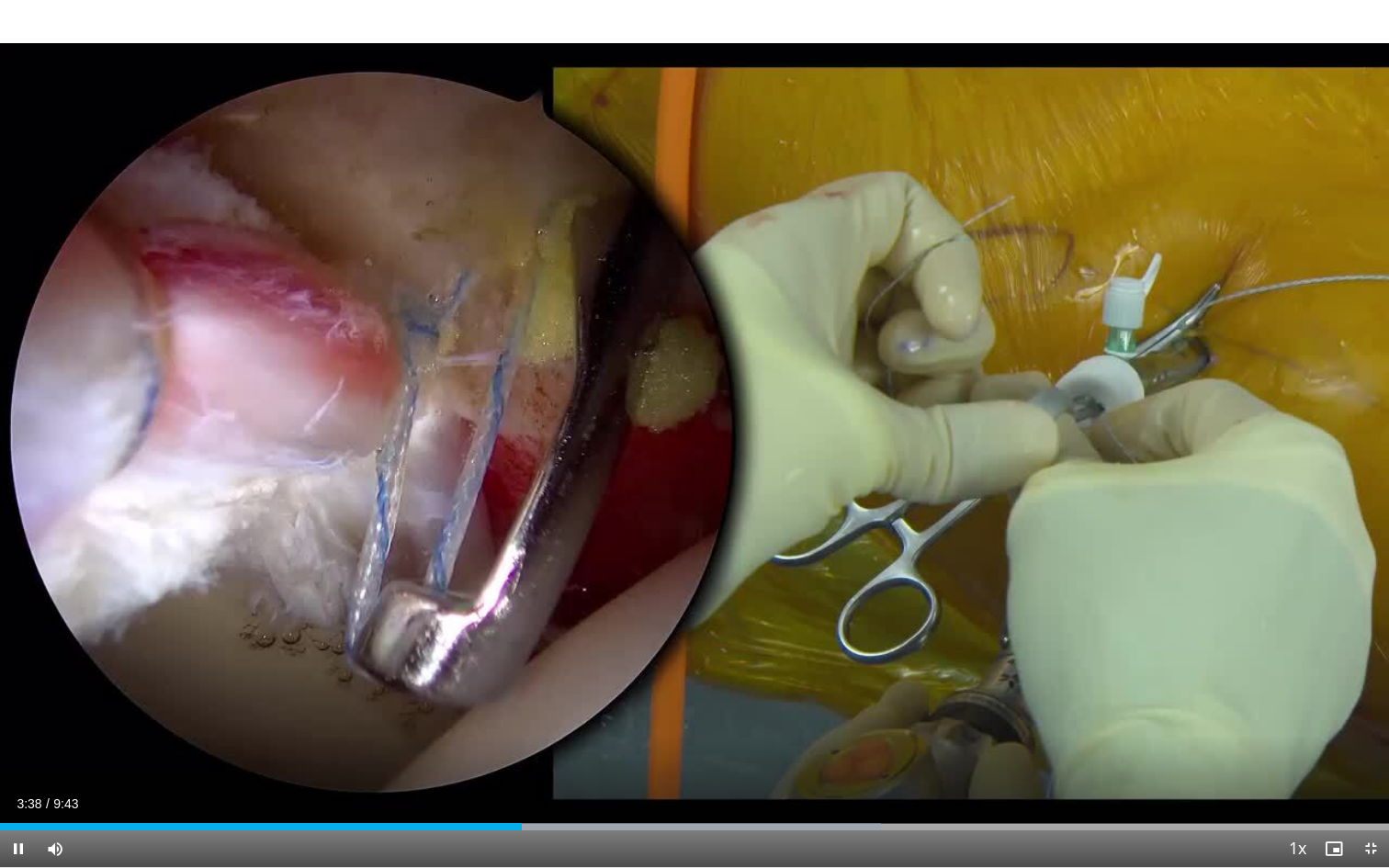 click at bounding box center (18, 849) 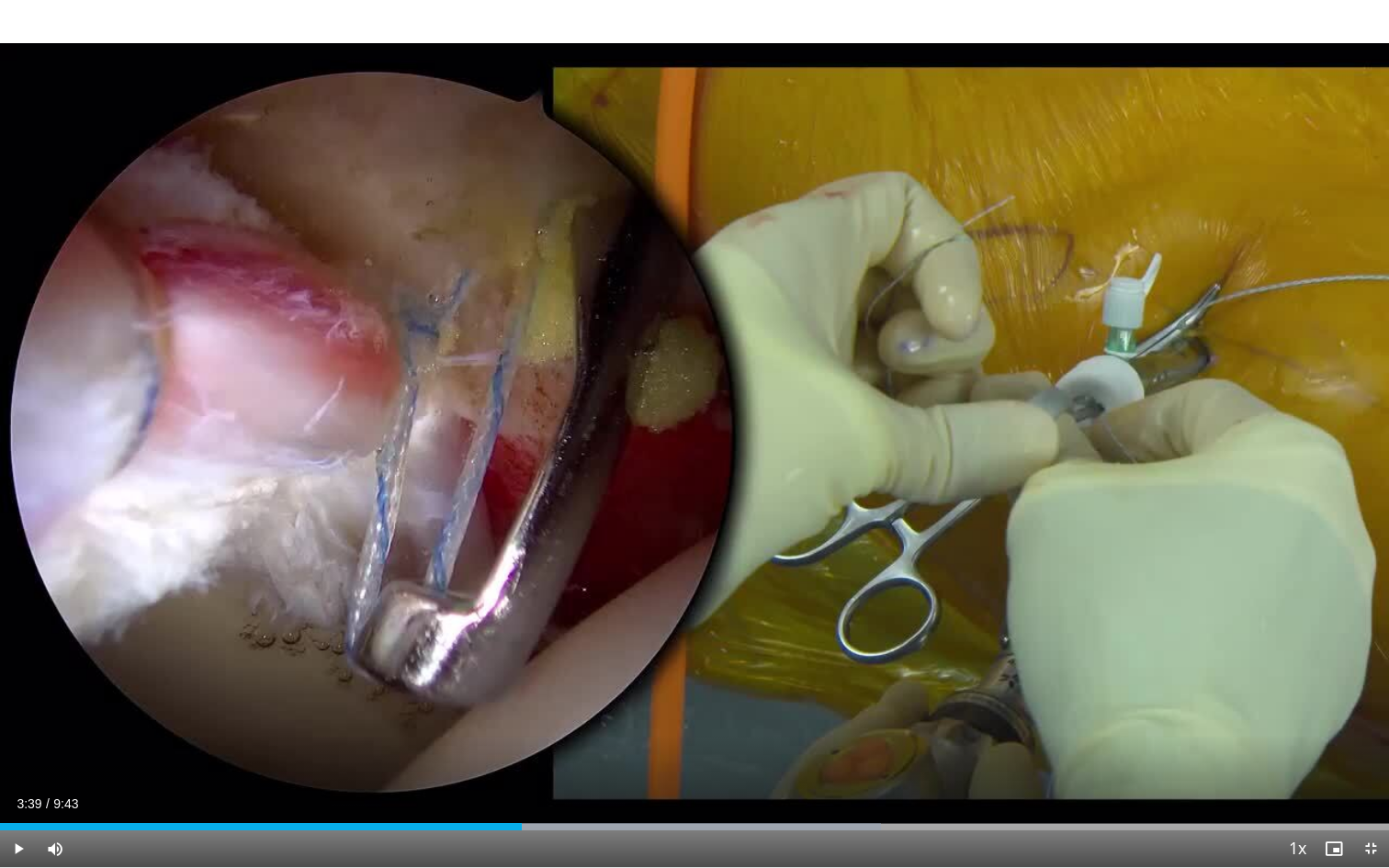 click at bounding box center [18, 849] 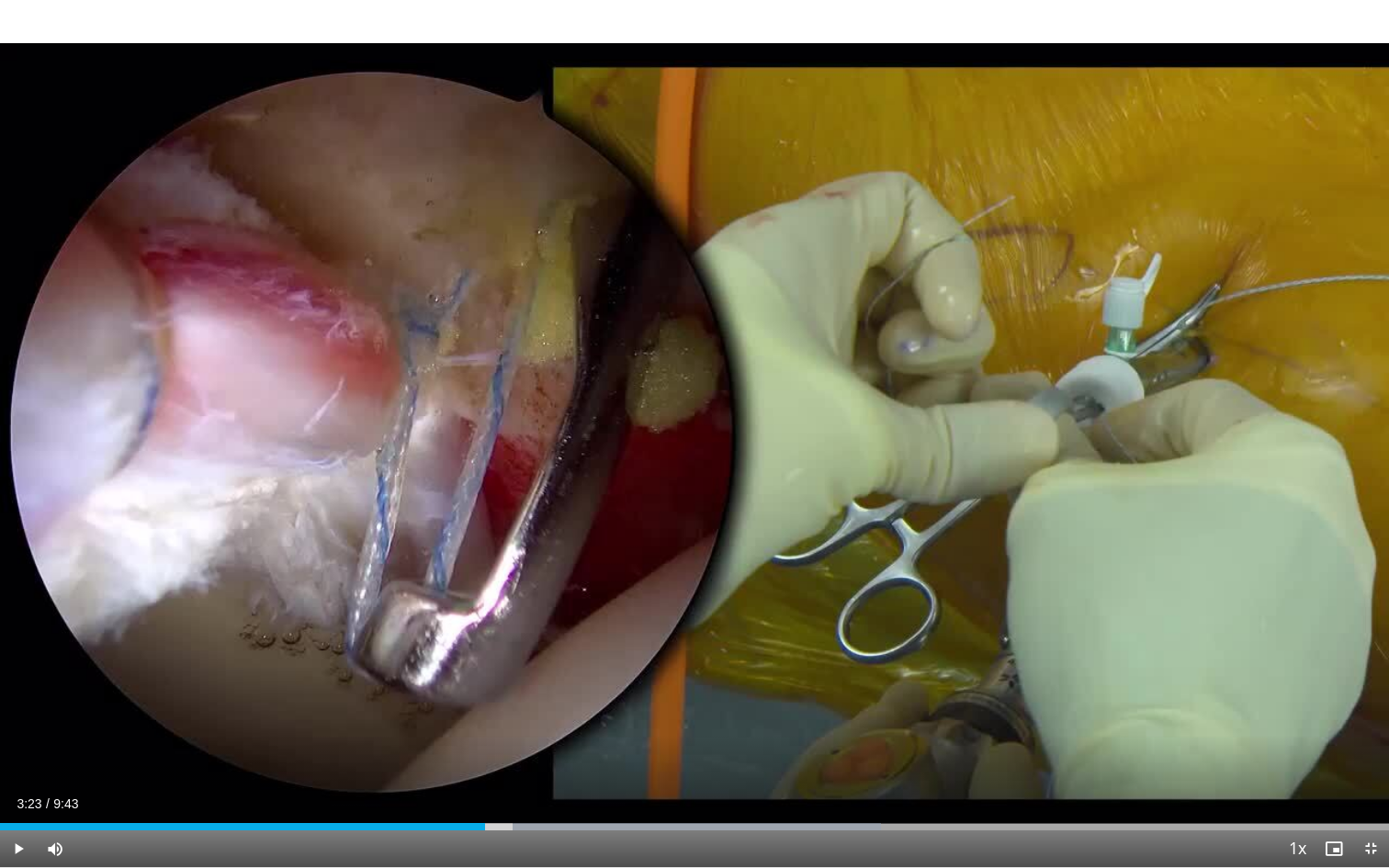 click on "Current Time  3:23 / Duration  9:43 Play Skip Backward Skip Forward Mute Loaded :  63.42% 3:23 3:23 Stream Type  LIVE Seek to live, currently behind live LIVE   1x Playback Rate 0.5x 0.75x 1x , selected 1.25x 1.5x 1.75x 2x Chapters Chapters Descriptions descriptions off , selected Captions captions off , selected Audio Track en (Main) , selected Exit Fullscreen Enable picture-in-picture mode" at bounding box center [694, 849] 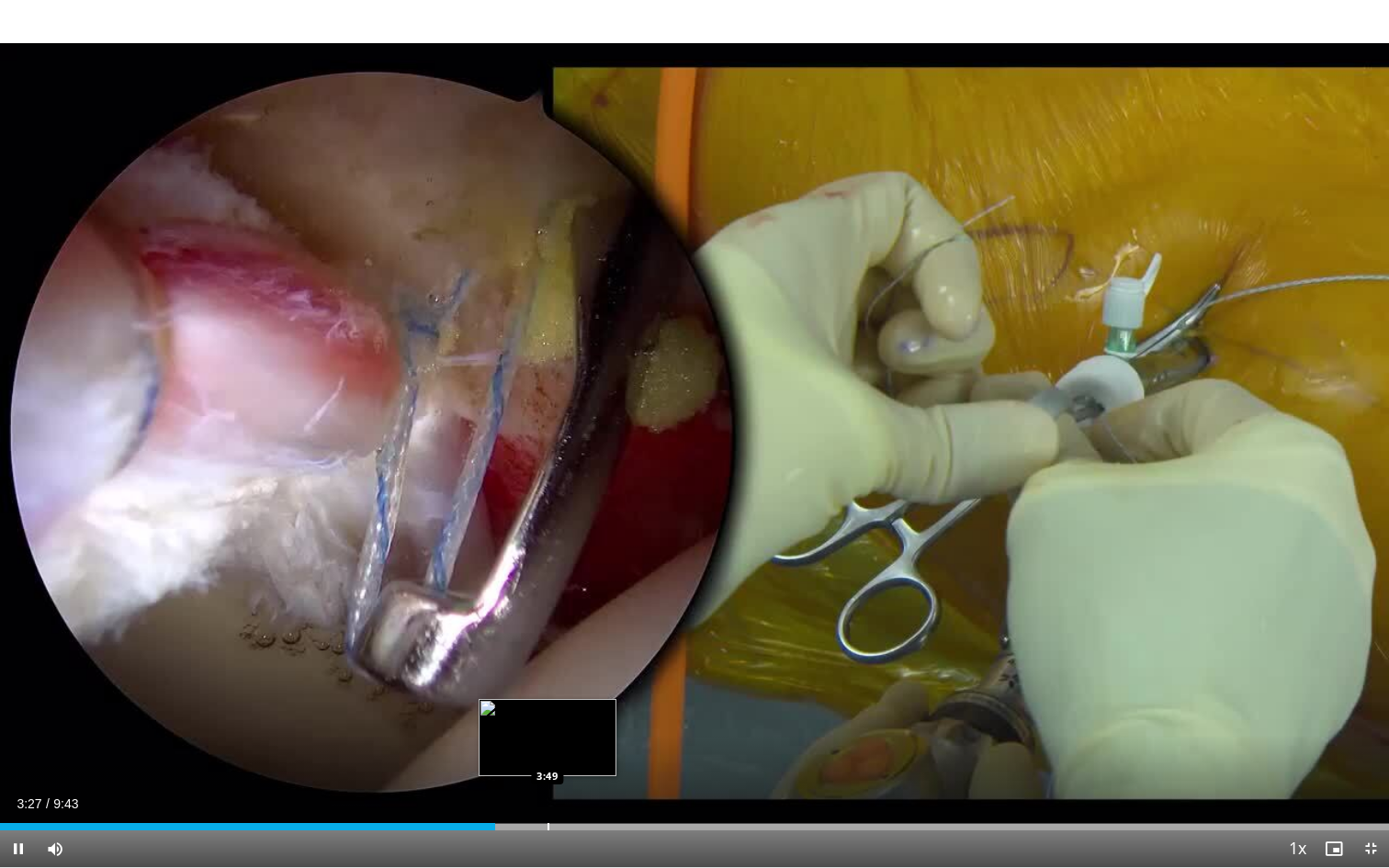 click at bounding box center (548, 827) 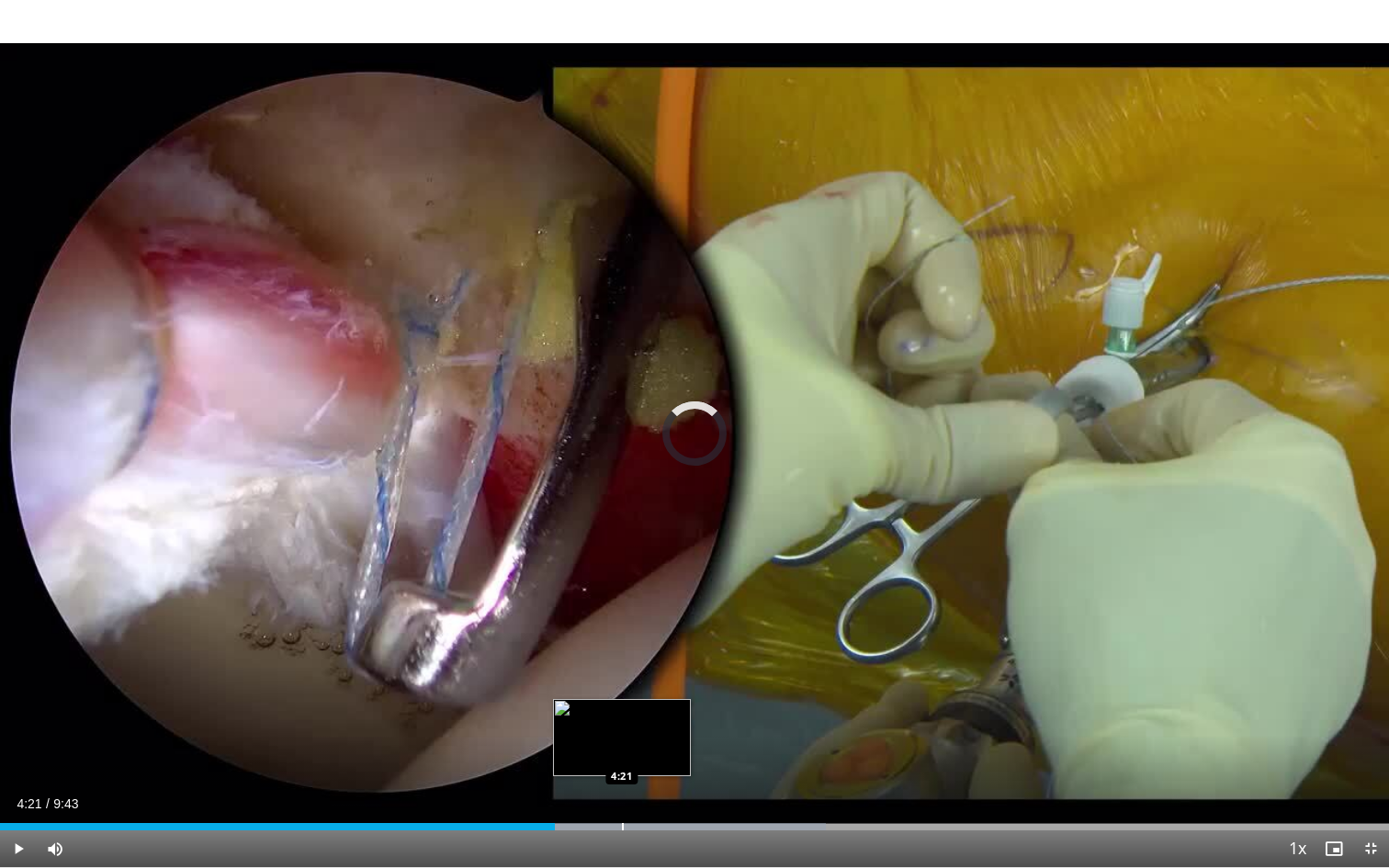 click on "Loaded :  59.49% 3:53 4:21" at bounding box center (694, 827) 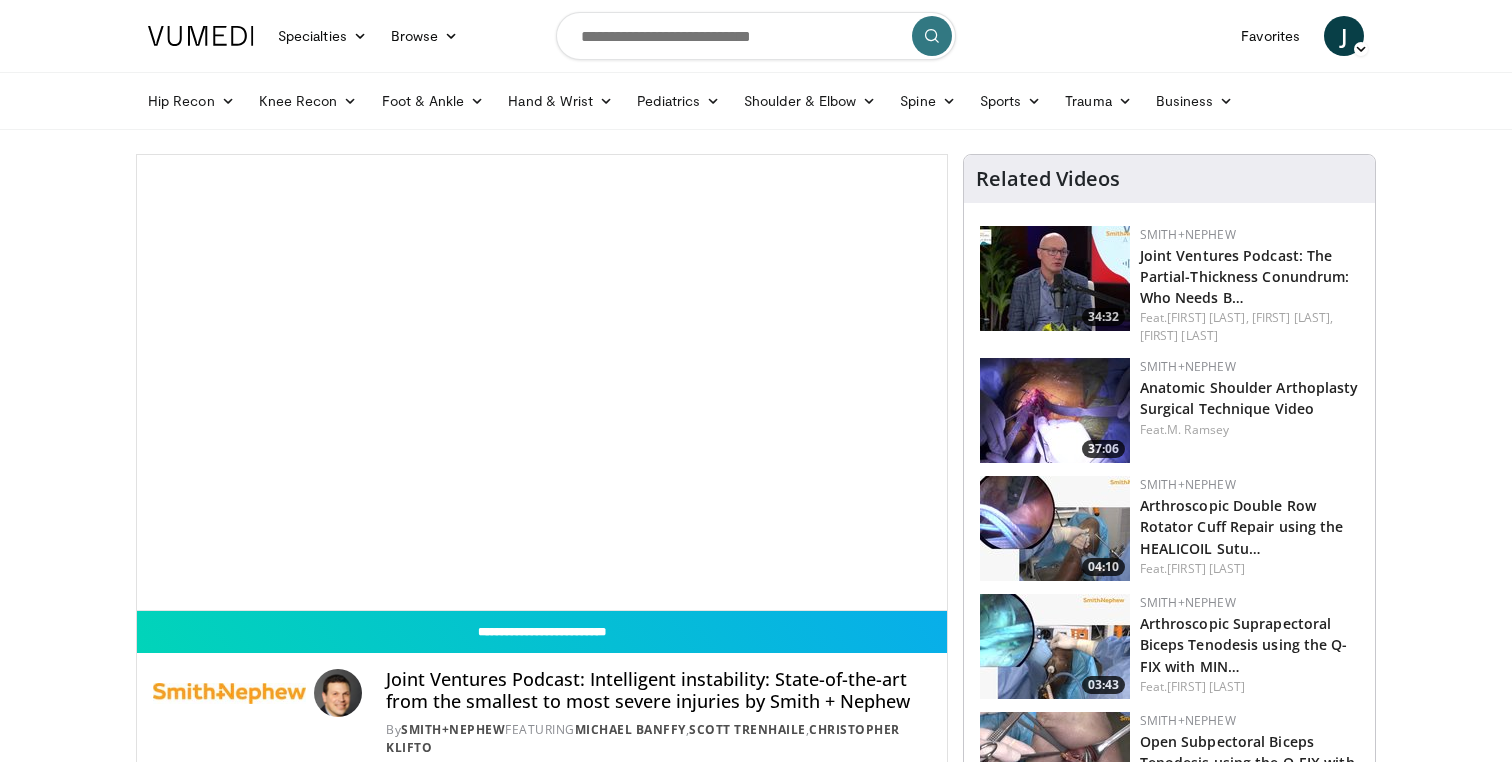 scroll, scrollTop: 0, scrollLeft: 0, axis: both 